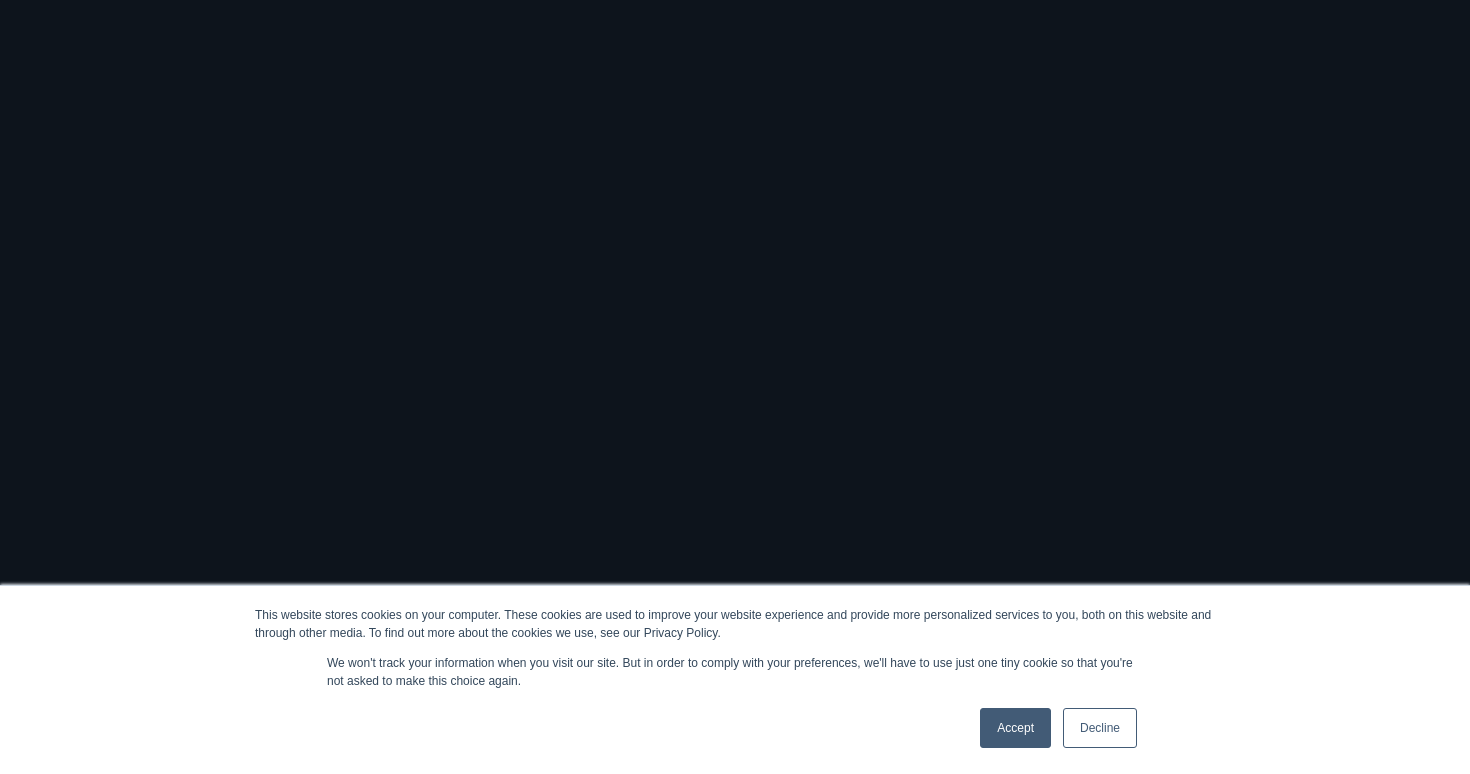 scroll, scrollTop: 0, scrollLeft: 0, axis: both 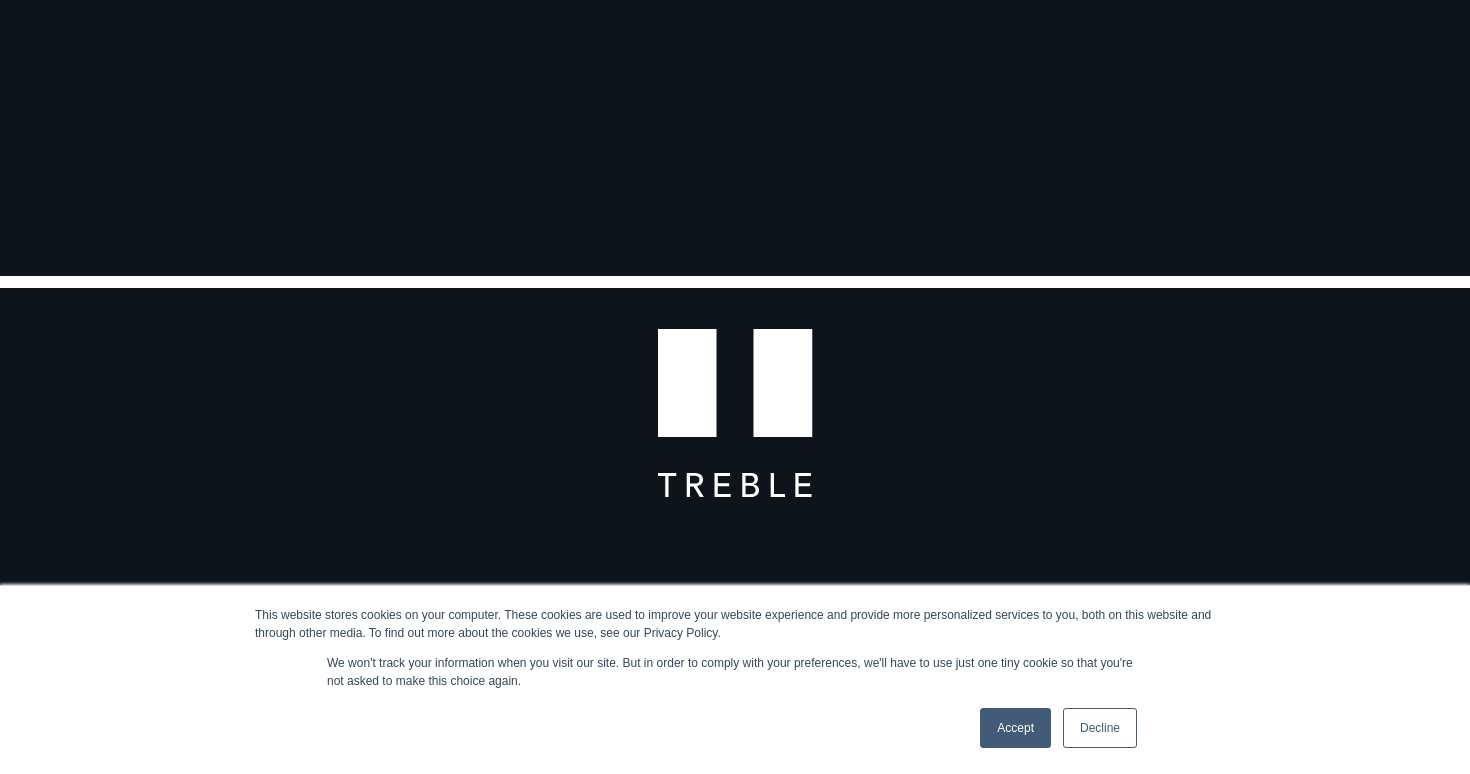click on "Decline" at bounding box center (1100, 728) 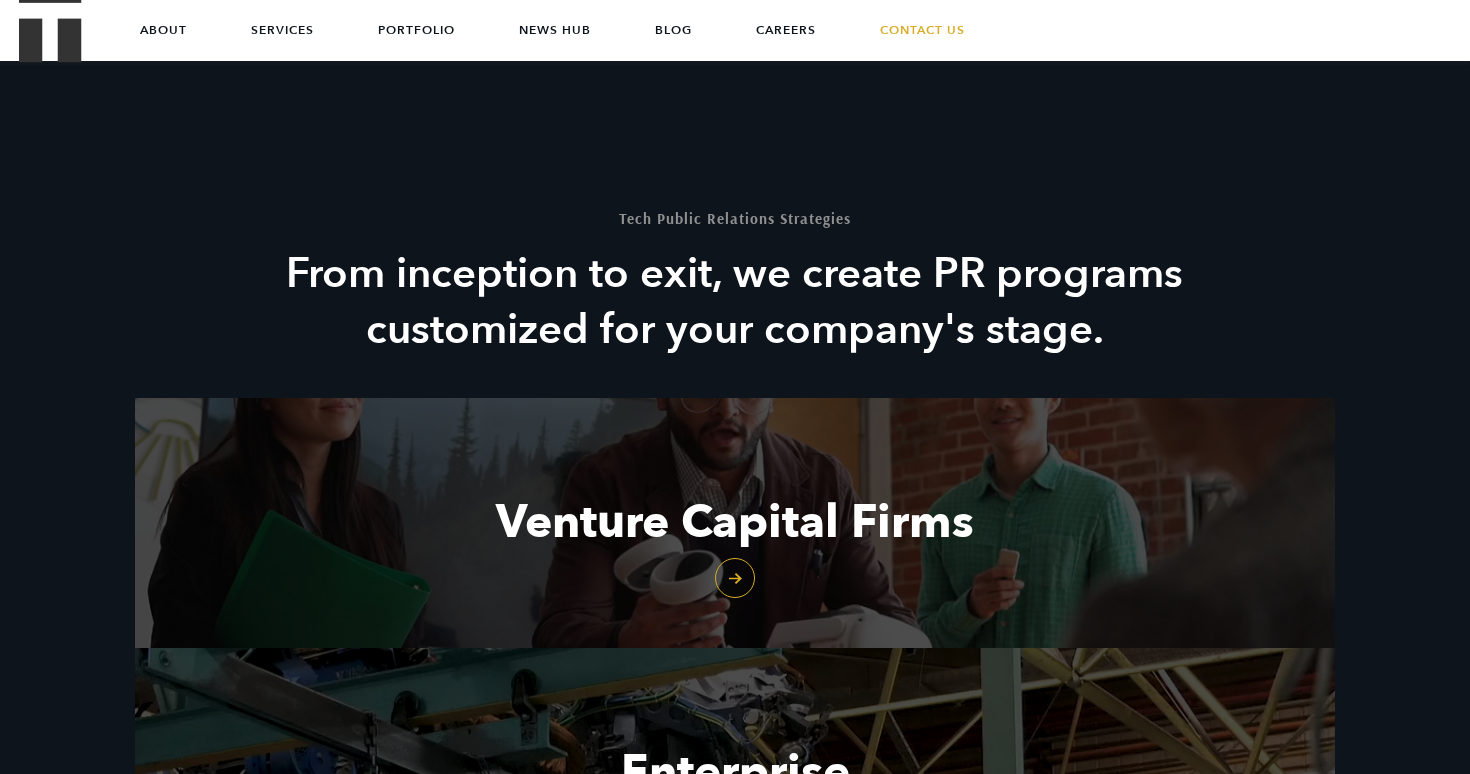 scroll, scrollTop: 0, scrollLeft: 0, axis: both 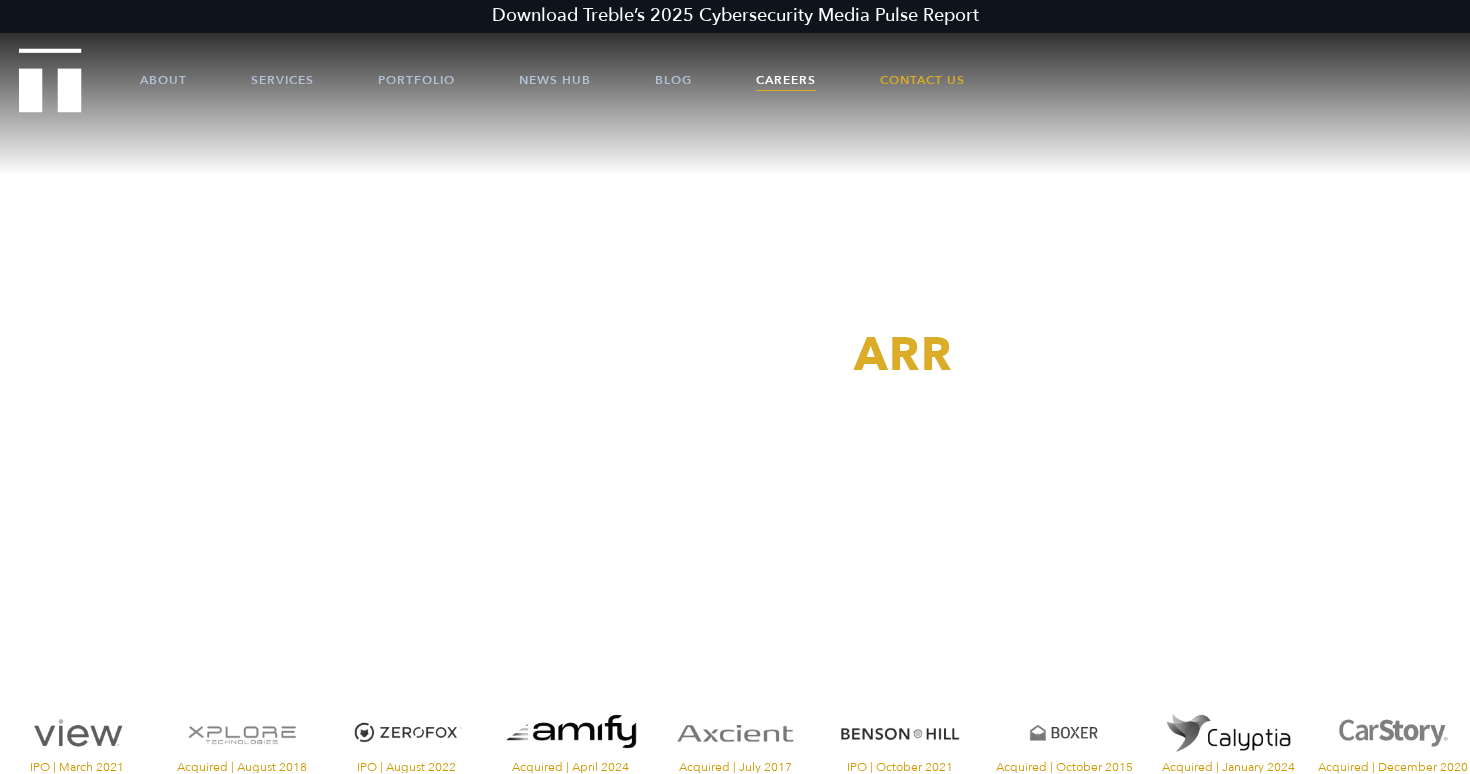 click on "Careers" at bounding box center (786, 80) 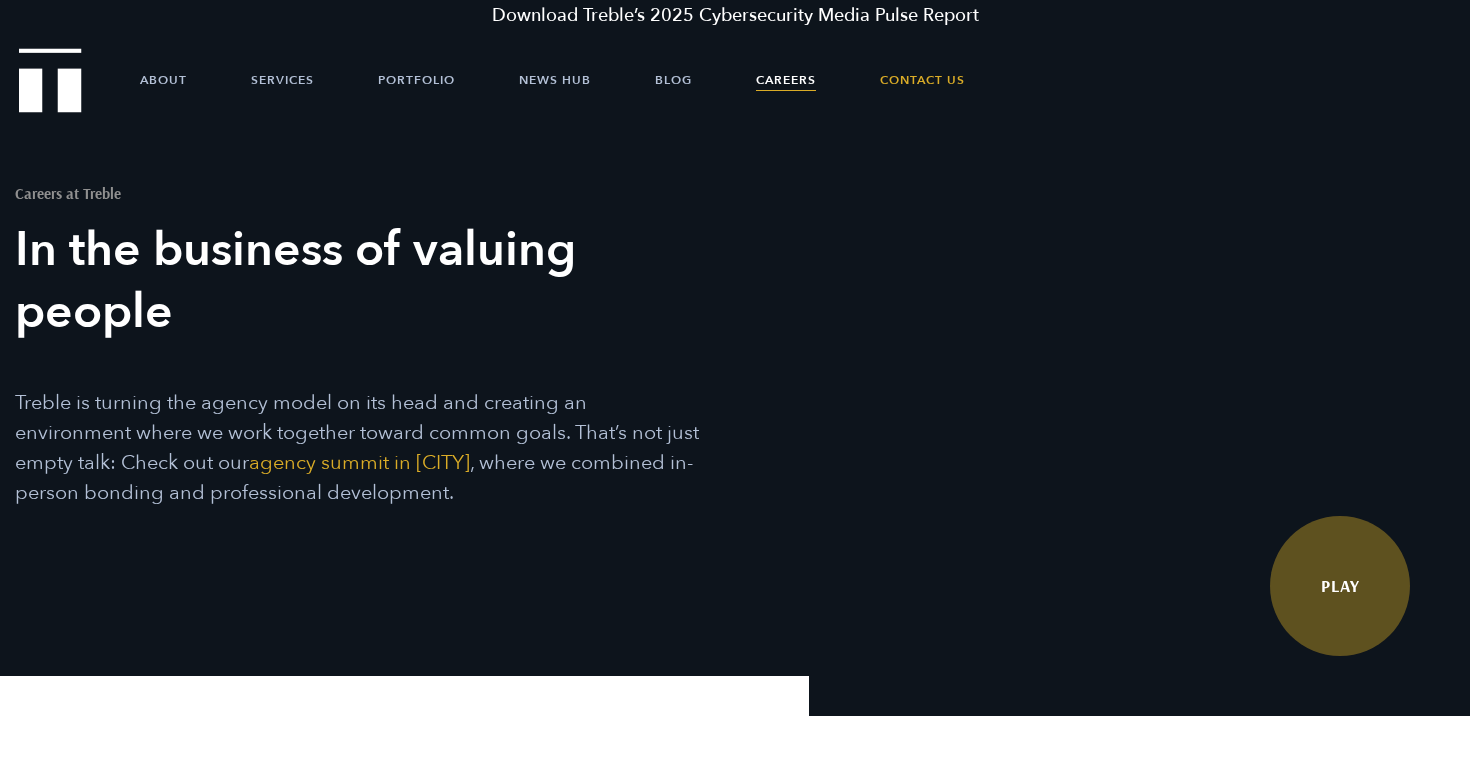 scroll, scrollTop: 0, scrollLeft: 0, axis: both 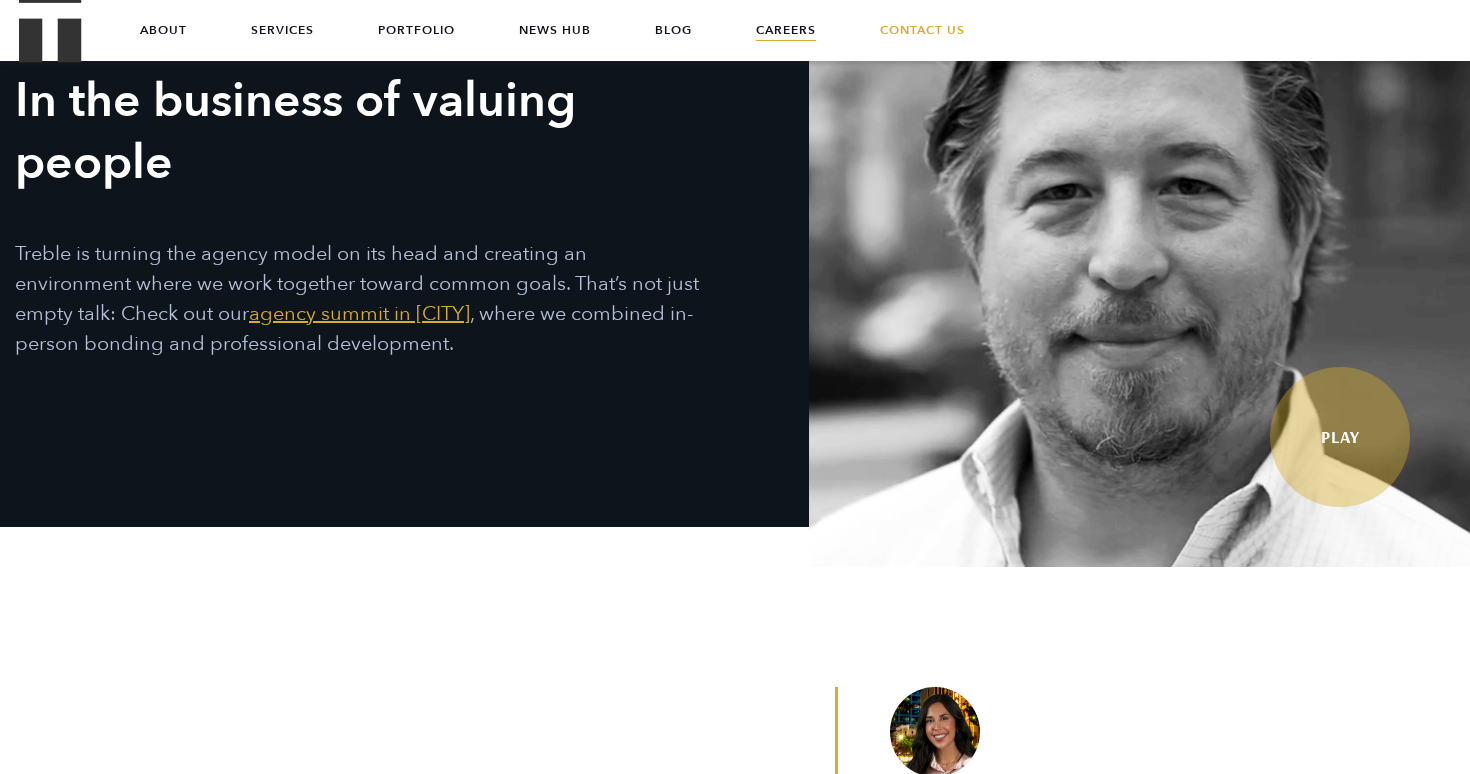 click on "agency summit in San Diego" at bounding box center [359, 313] 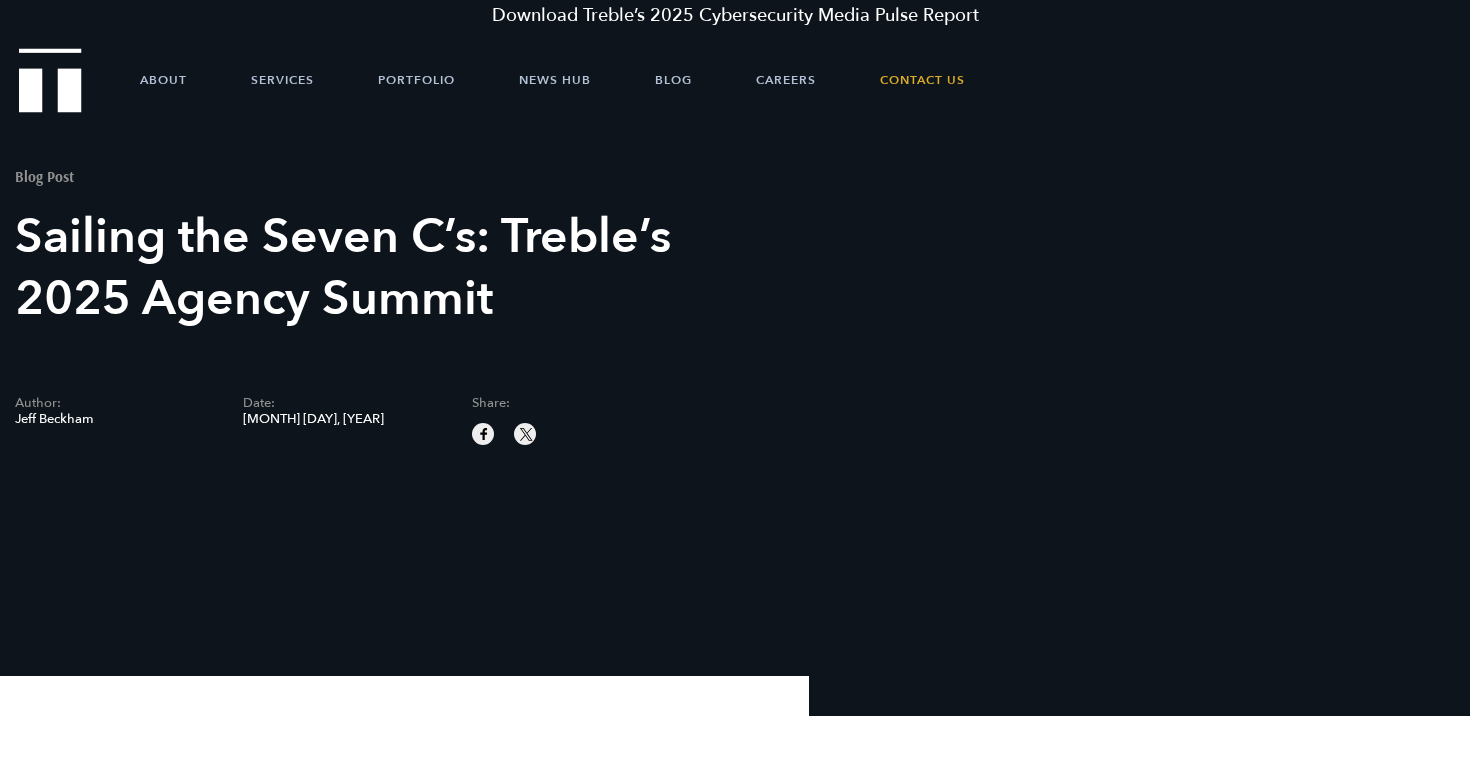 scroll, scrollTop: 0, scrollLeft: 0, axis: both 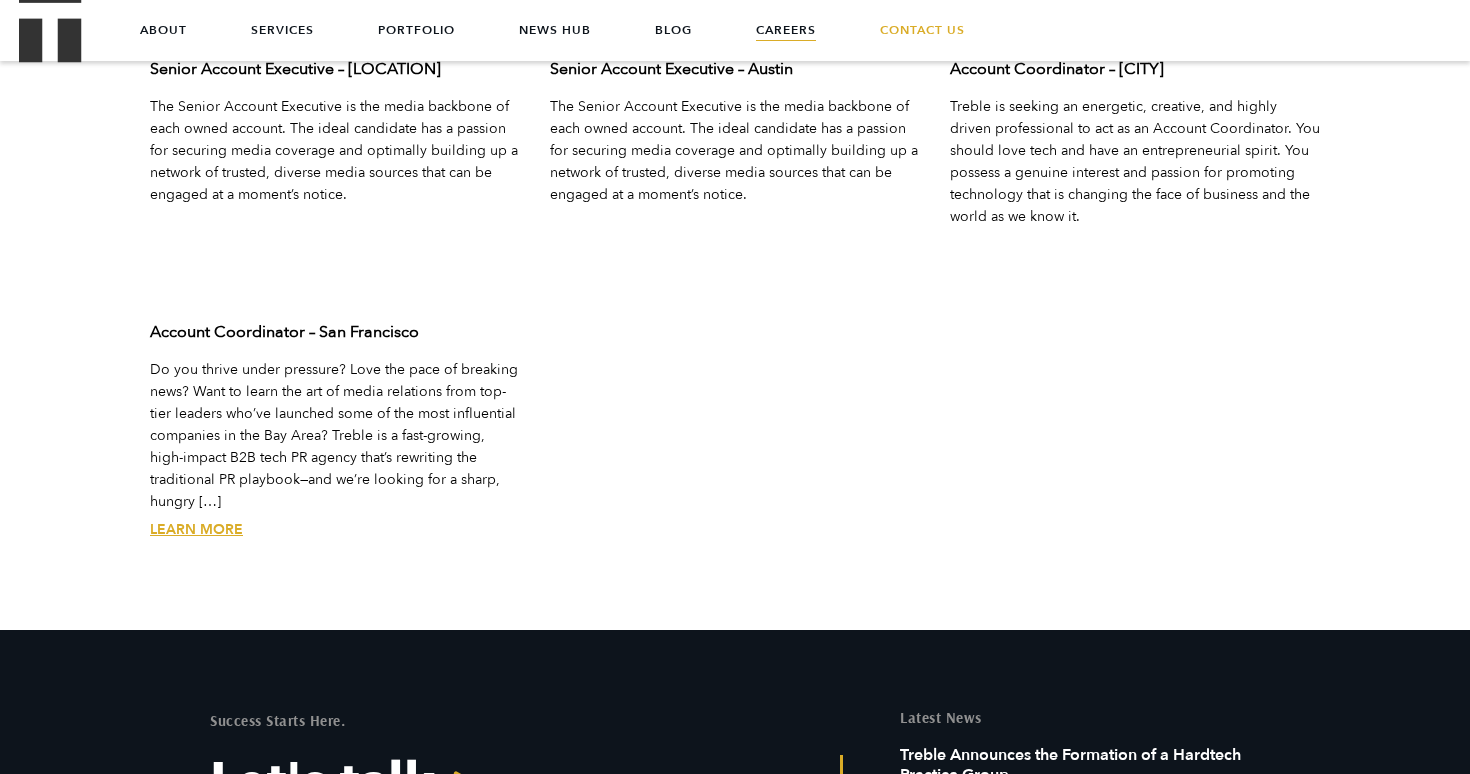 click on "Learn More" at bounding box center [196, 529] 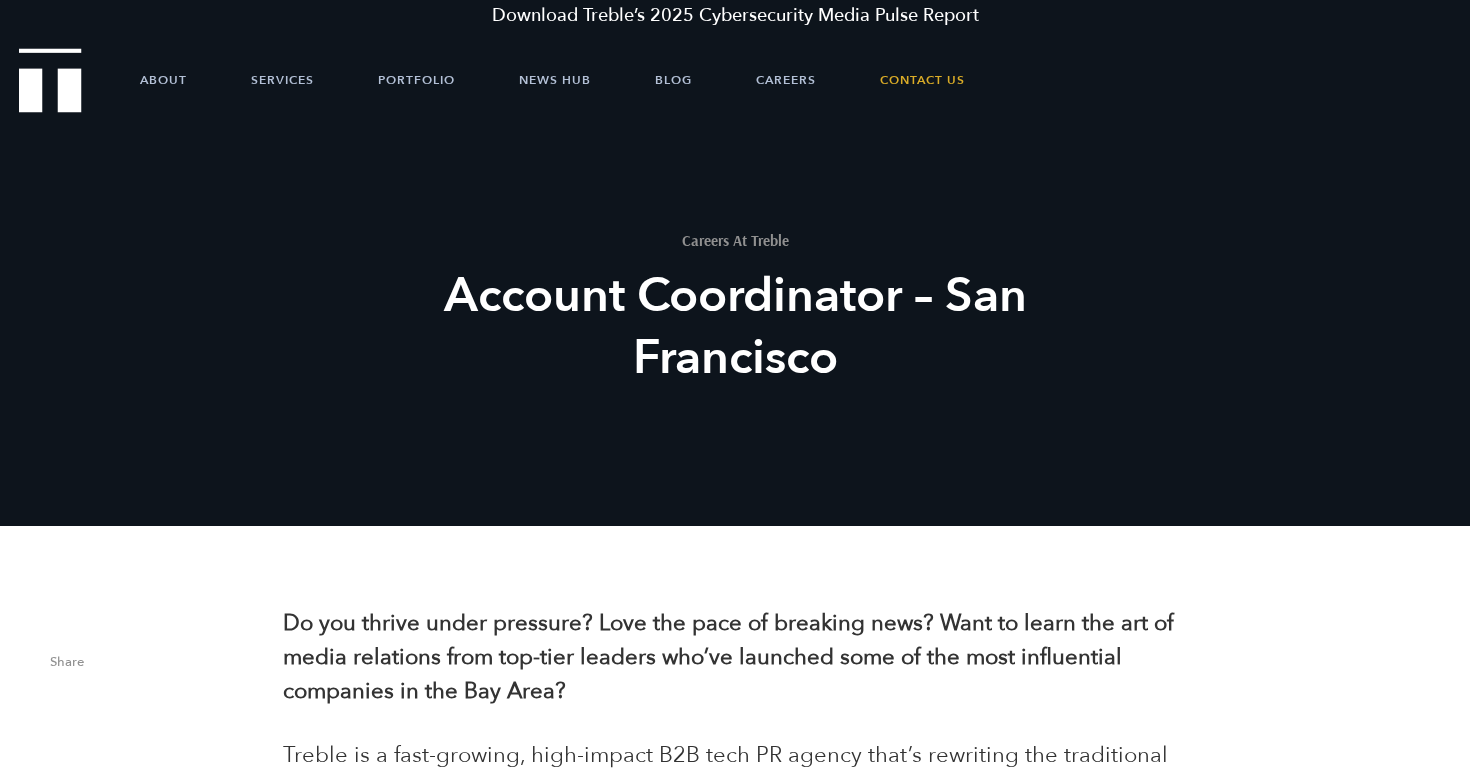 scroll, scrollTop: 0, scrollLeft: 0, axis: both 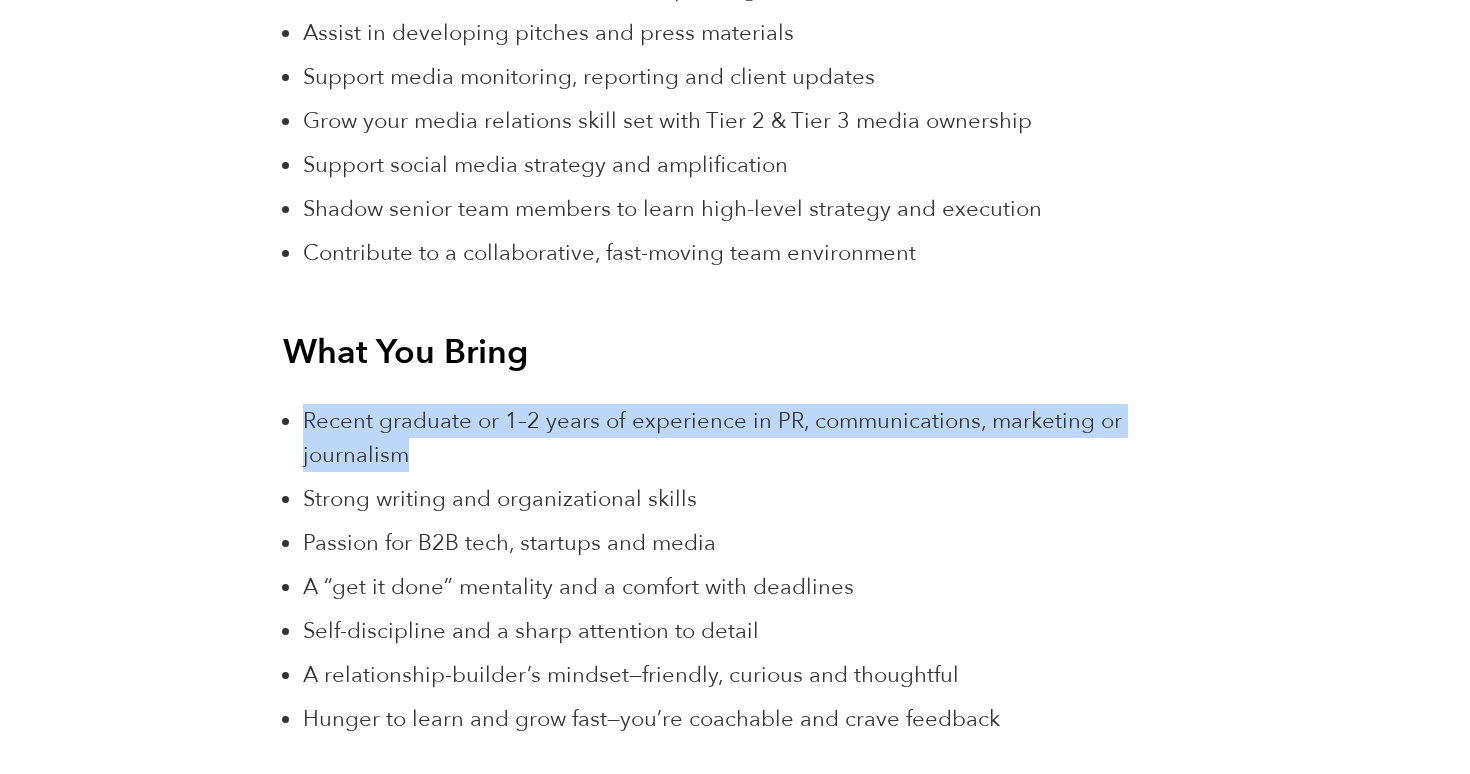 drag, startPoint x: 438, startPoint y: 456, endPoint x: 299, endPoint y: 407, distance: 147.38385 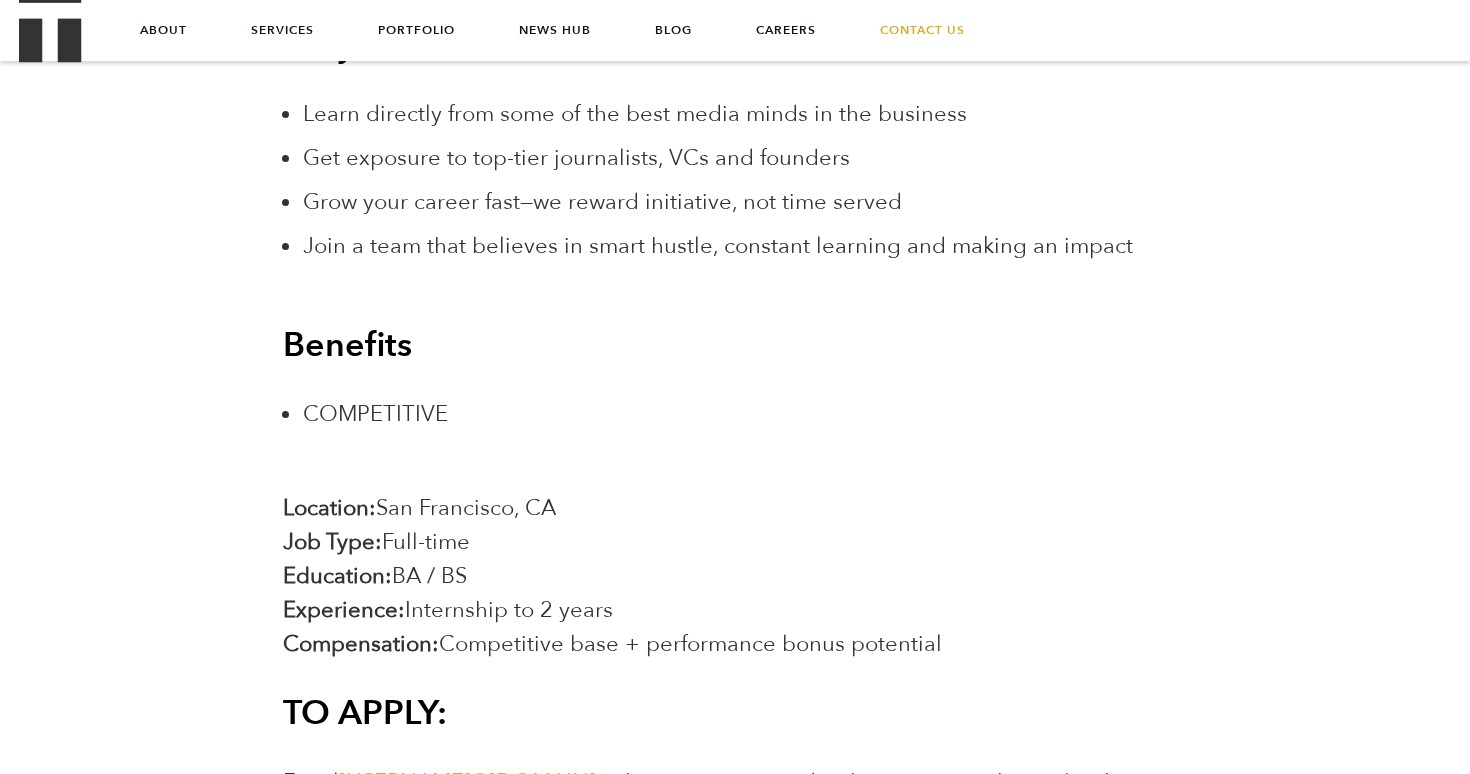 scroll, scrollTop: 3203, scrollLeft: 0, axis: vertical 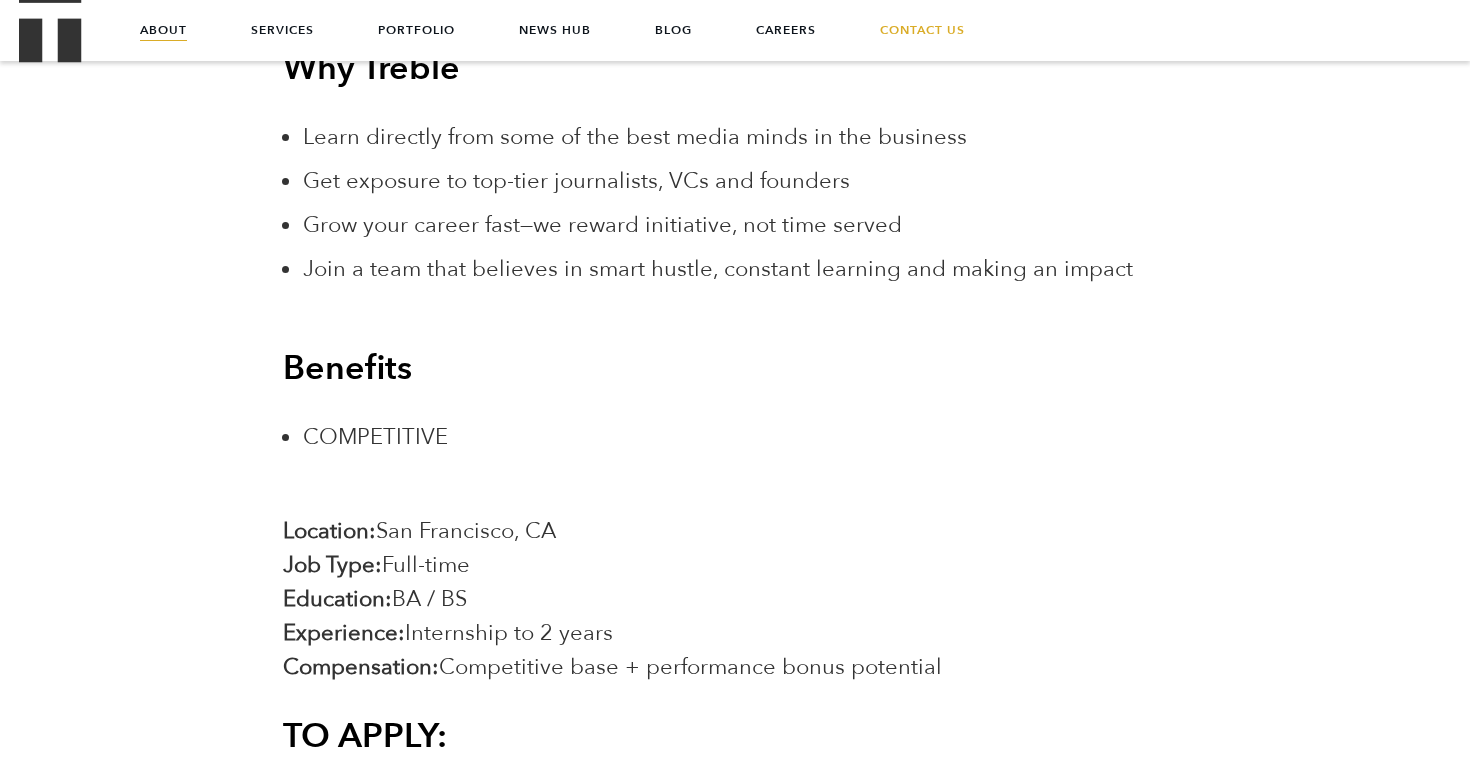 click on "About" at bounding box center [163, 30] 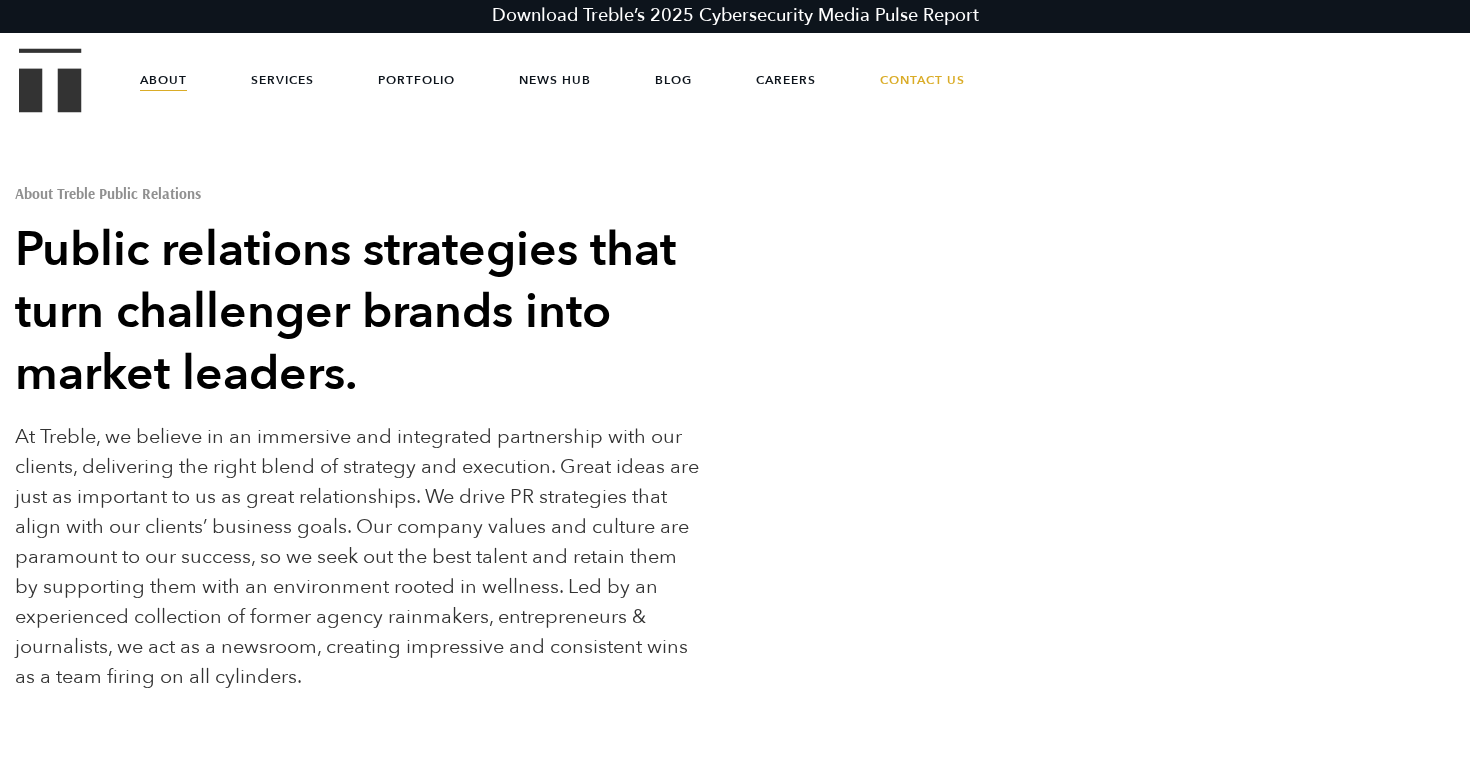 scroll, scrollTop: 0, scrollLeft: 0, axis: both 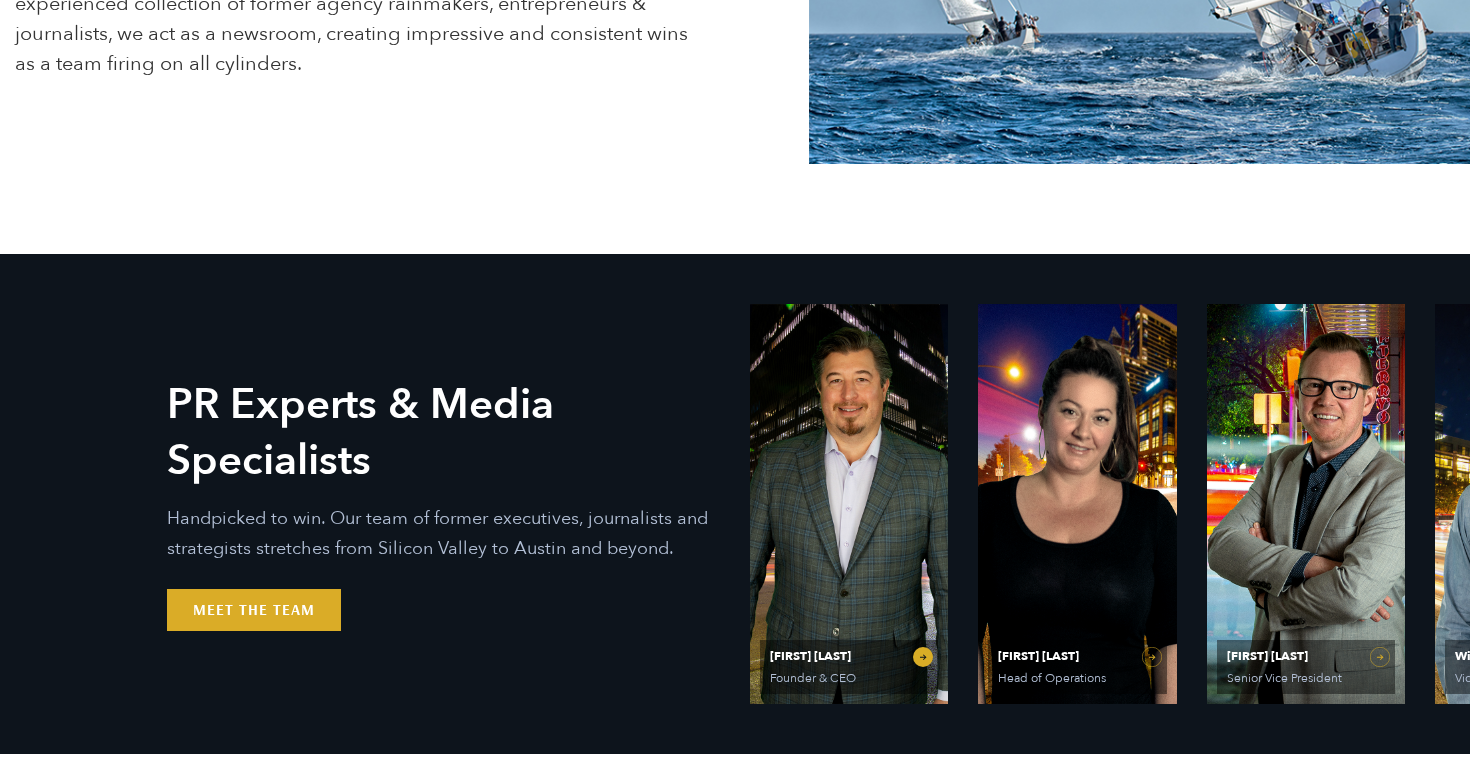 click on "[FIRST] [LAST]" at bounding box center (849, 656) 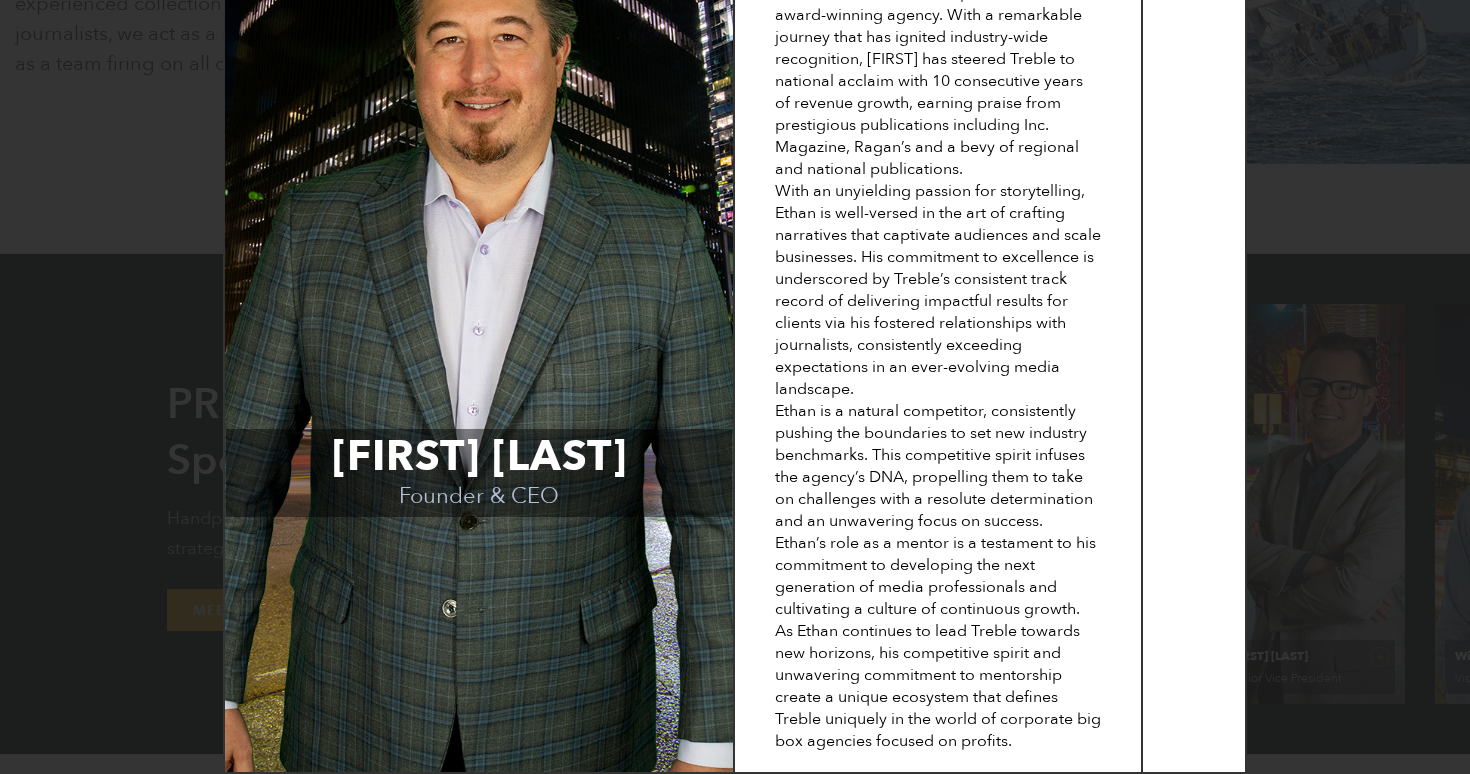 scroll, scrollTop: 0, scrollLeft: 0, axis: both 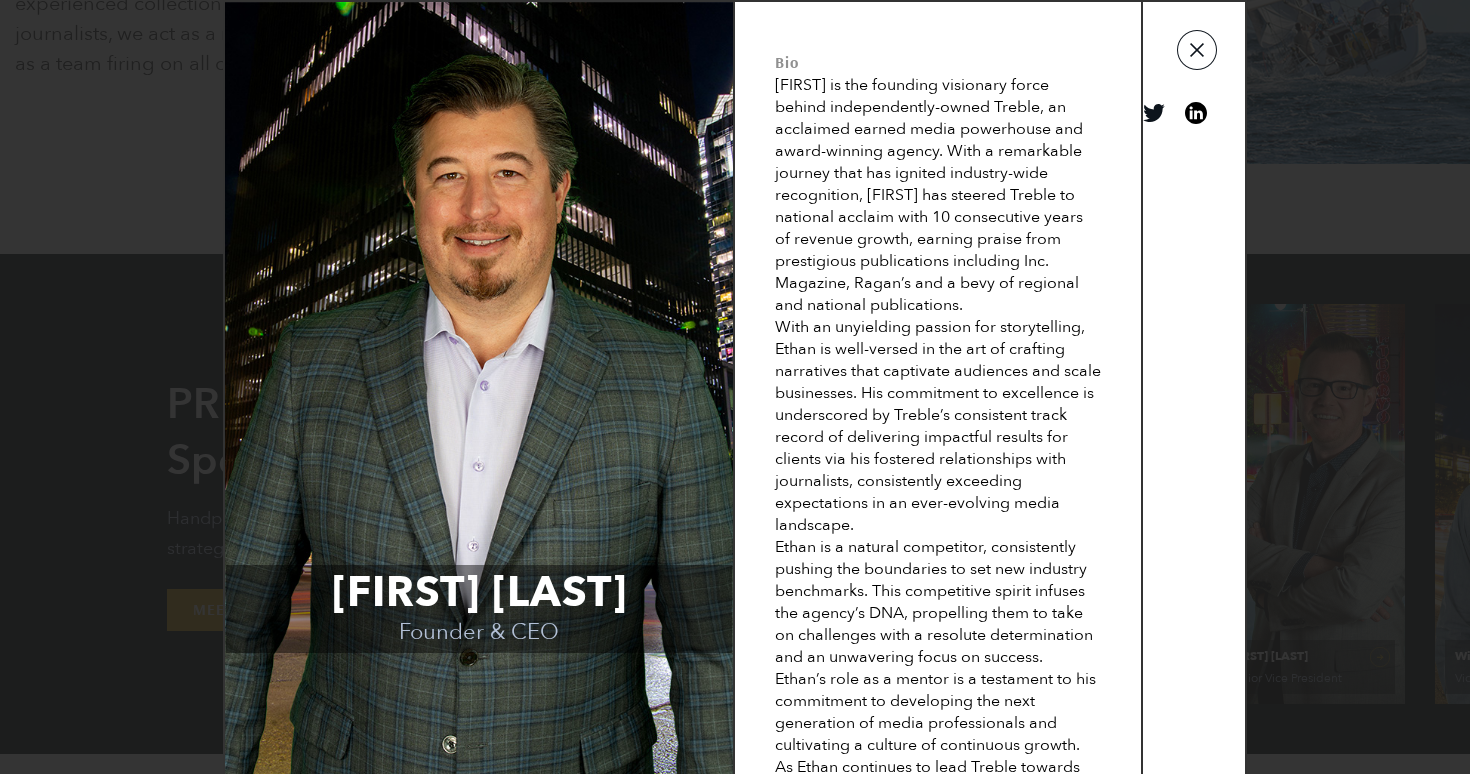 click at bounding box center (1197, 50) 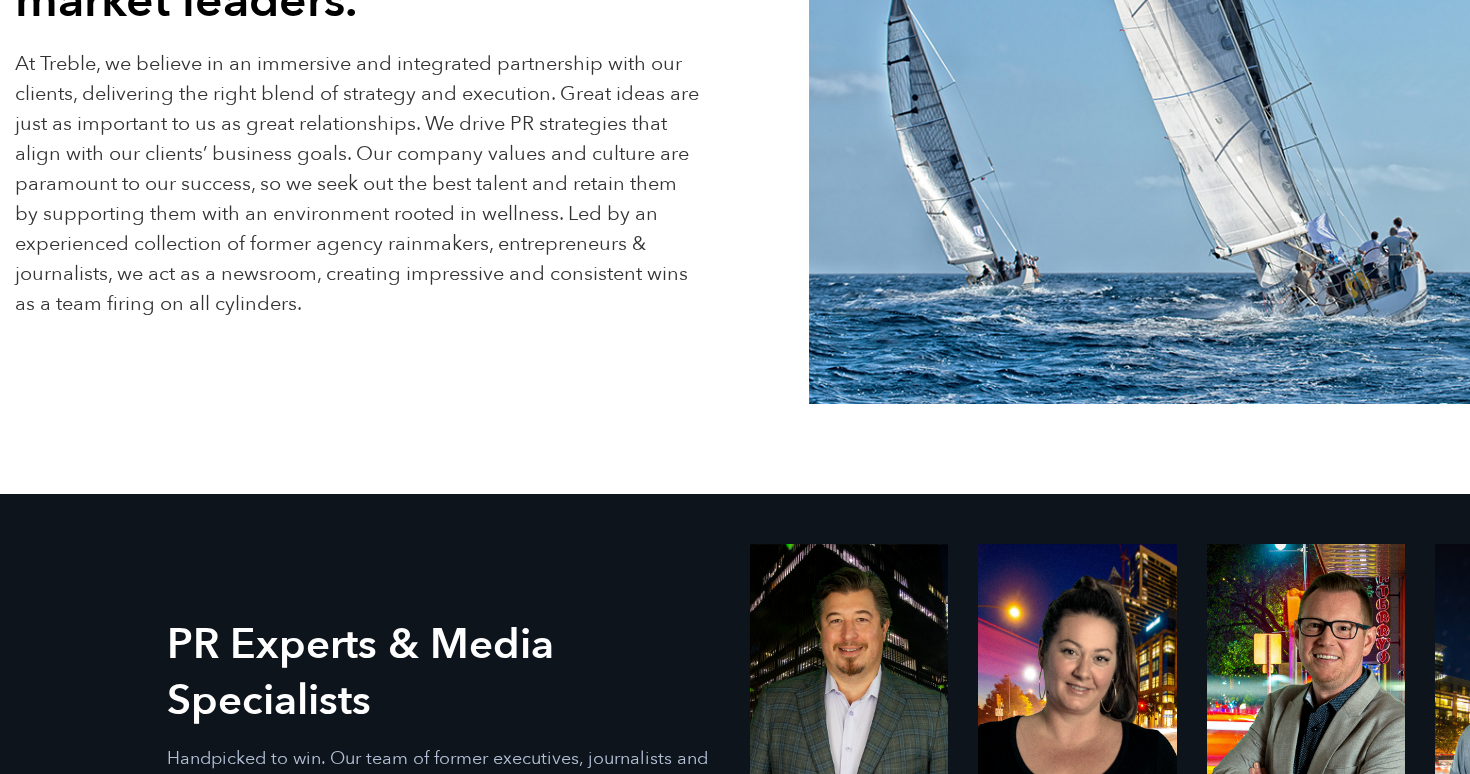 scroll, scrollTop: 0, scrollLeft: 0, axis: both 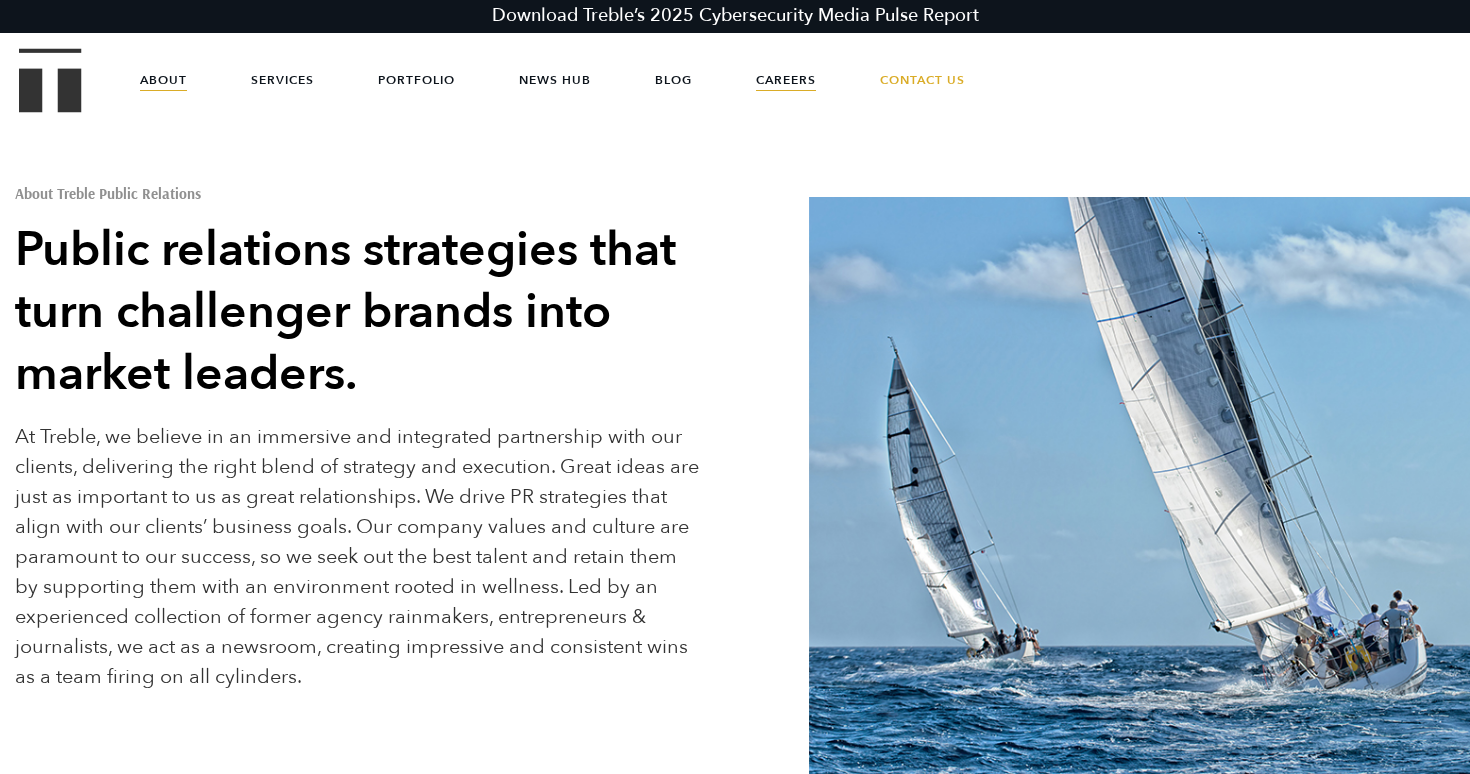 click on "Careers" at bounding box center [786, 80] 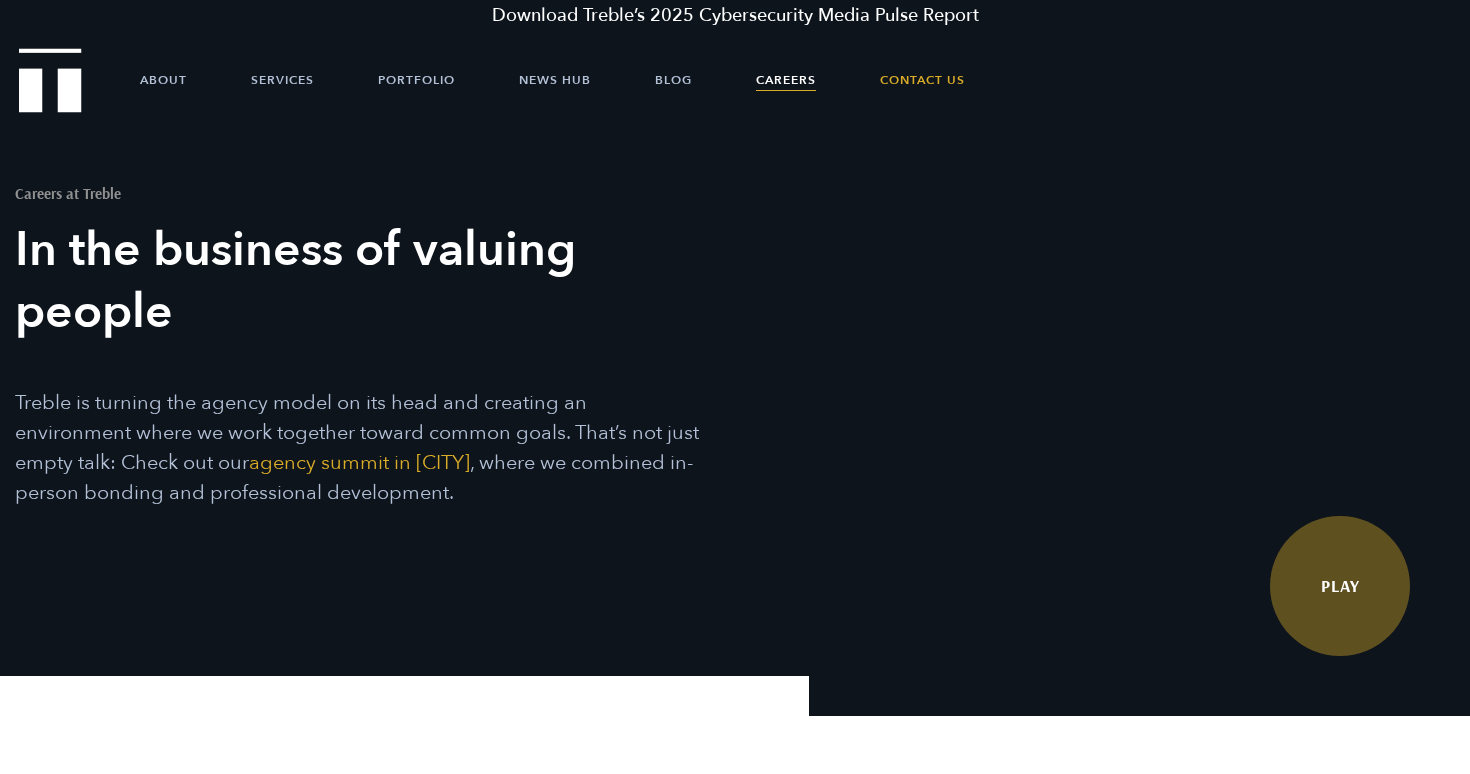 scroll, scrollTop: 0, scrollLeft: 0, axis: both 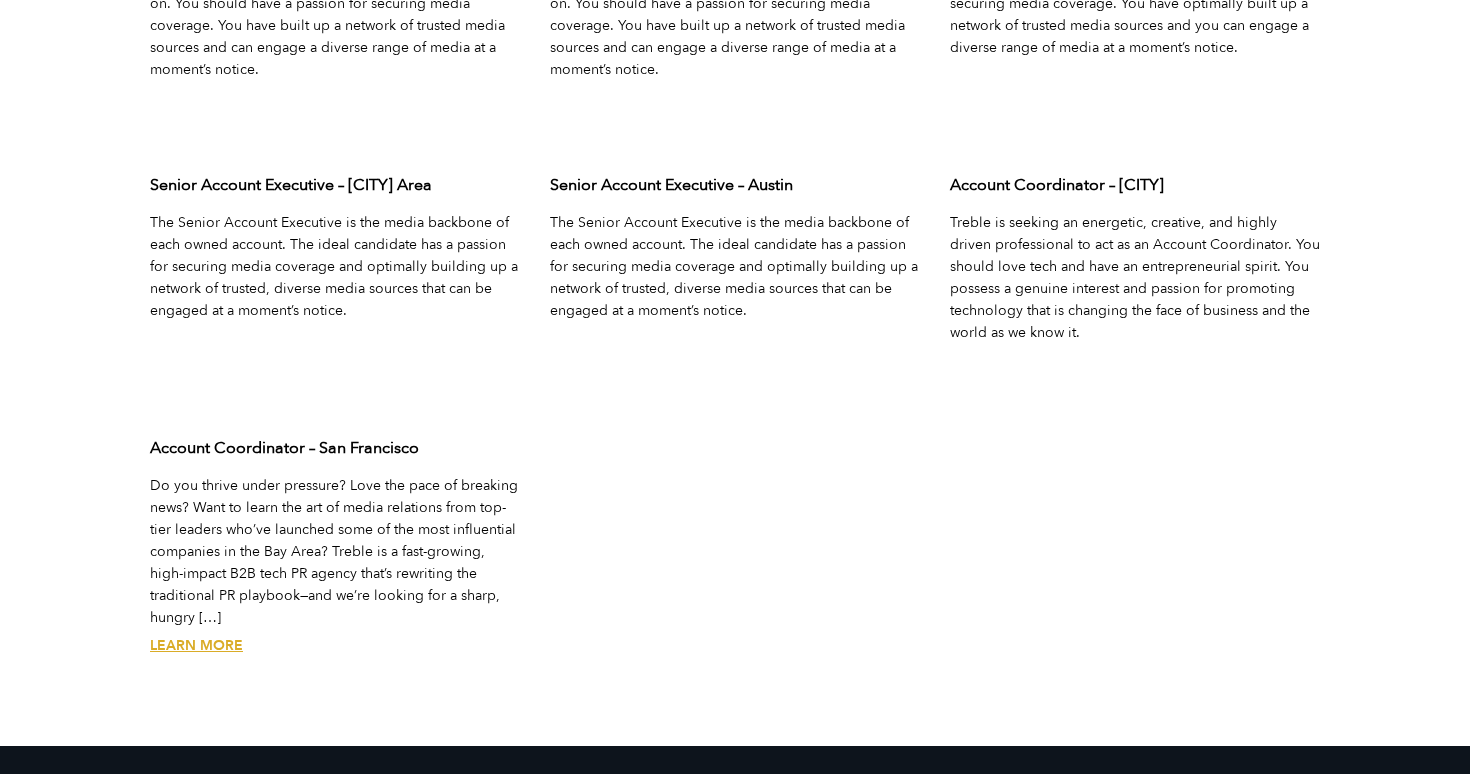 click on "Learn More" at bounding box center (196, 645) 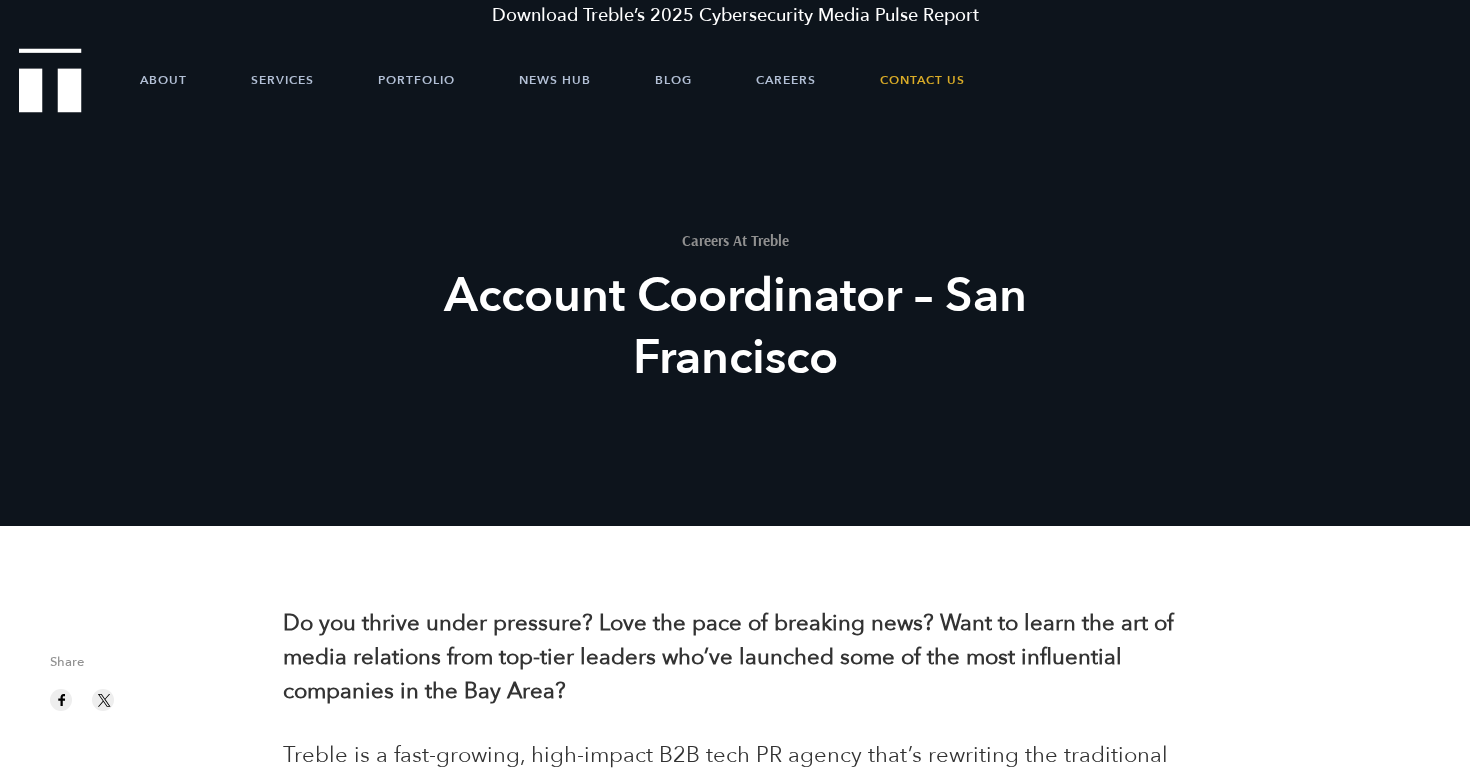 scroll, scrollTop: 0, scrollLeft: 0, axis: both 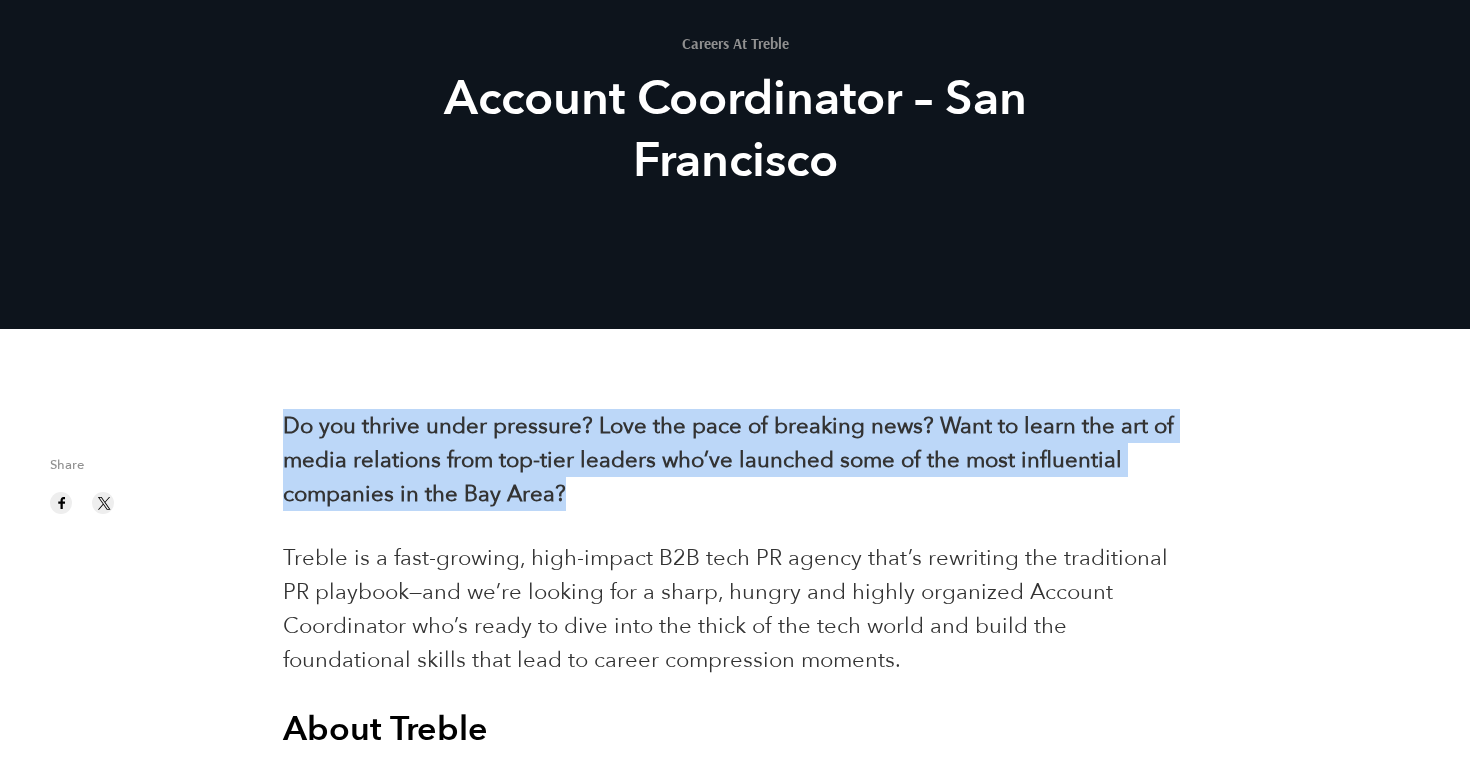 drag, startPoint x: 599, startPoint y: 478, endPoint x: 291, endPoint y: 420, distance: 313.41345 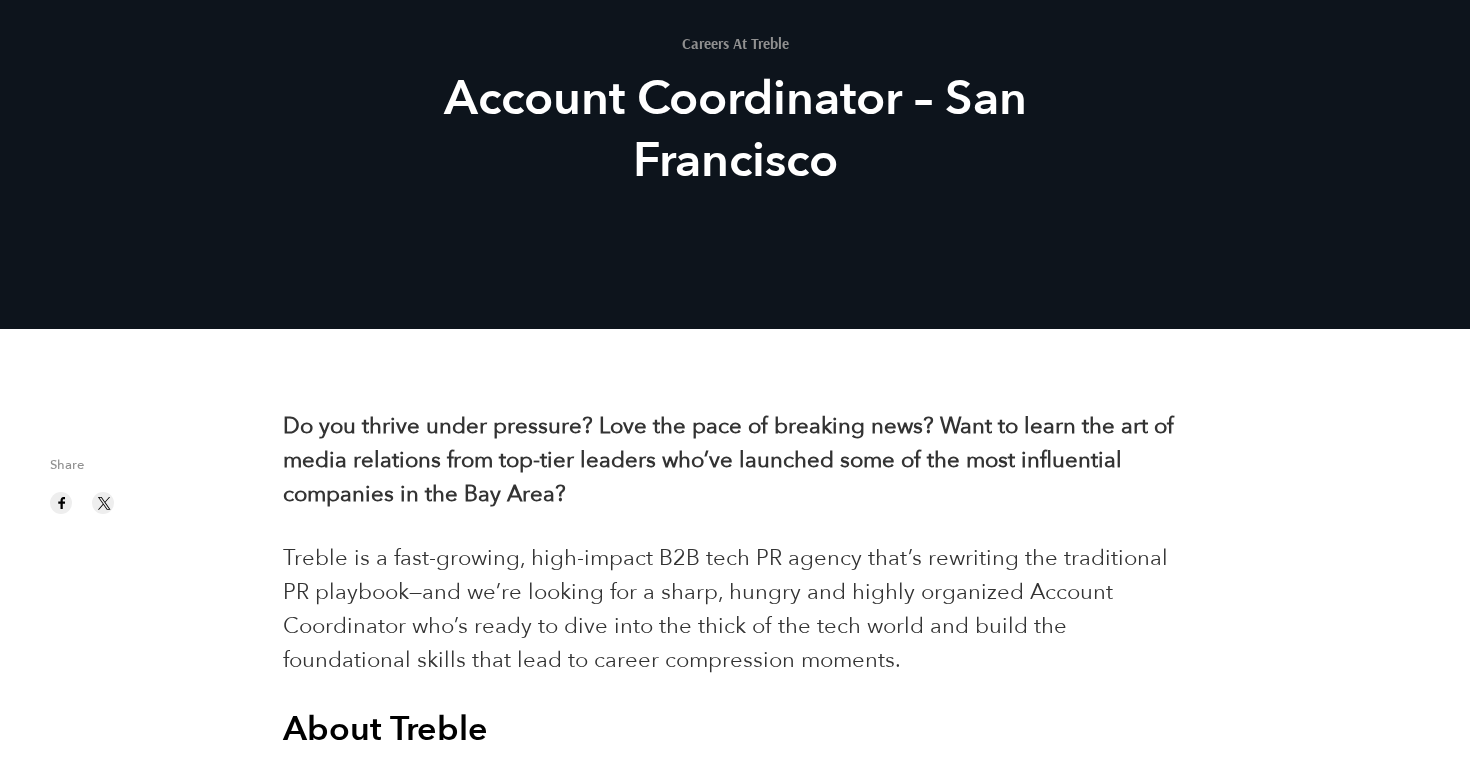 click on "Do you thrive under pressure? Love the pace of breaking news? Want to learn the art of media relations from top-tier leaders who’ve launched some of the most influential companies in the Bay Area?" at bounding box center [728, 460] 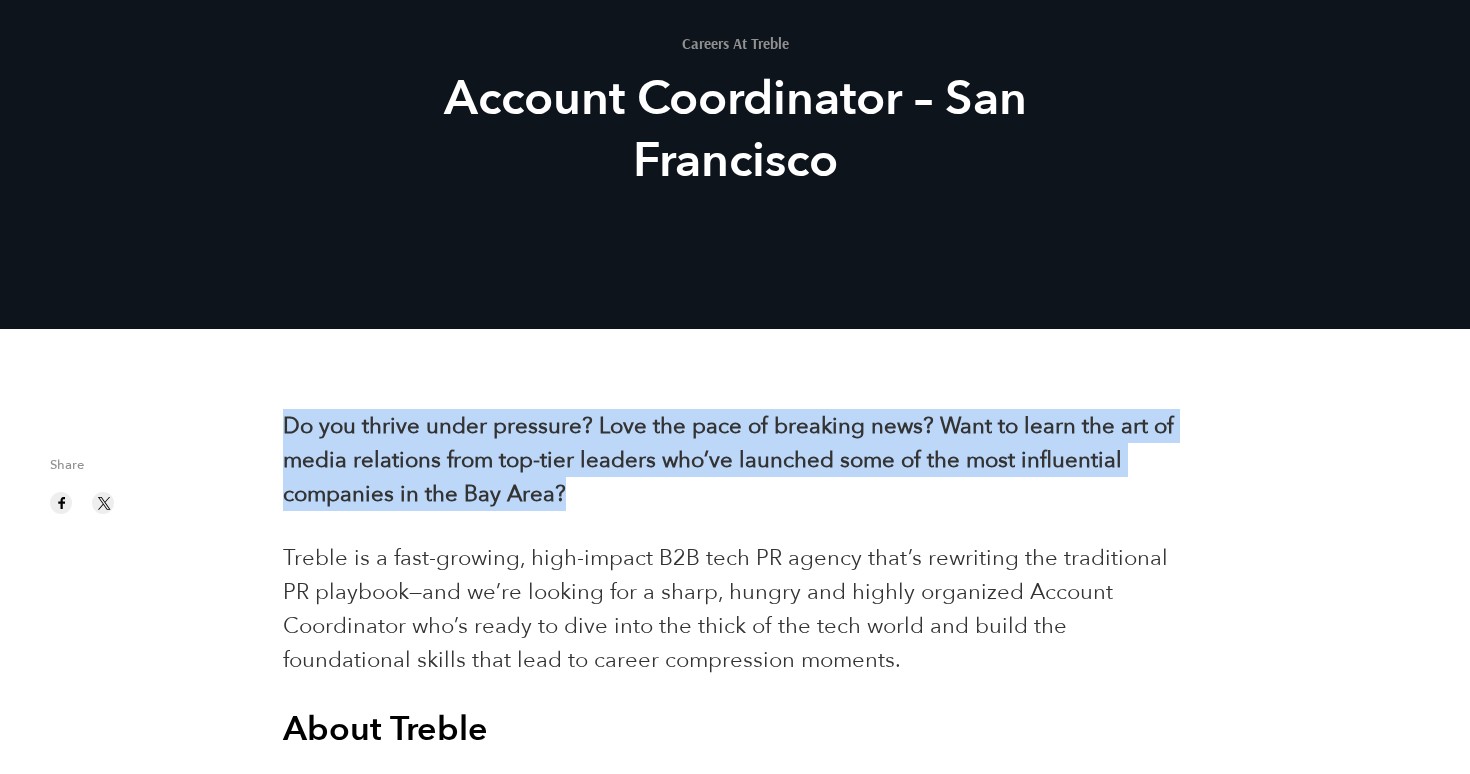 drag, startPoint x: 288, startPoint y: 421, endPoint x: 573, endPoint y: 492, distance: 293.71075 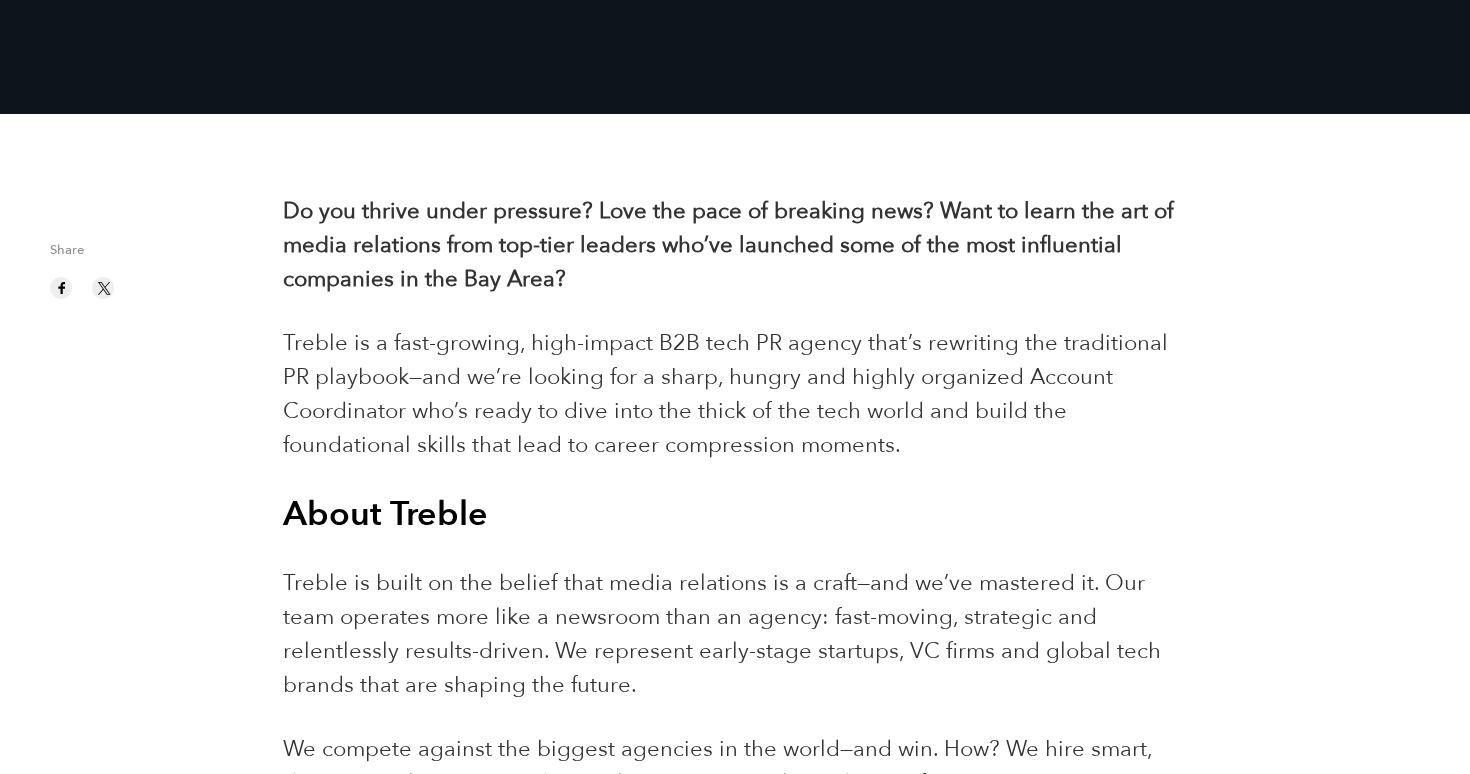 scroll, scrollTop: 413, scrollLeft: 0, axis: vertical 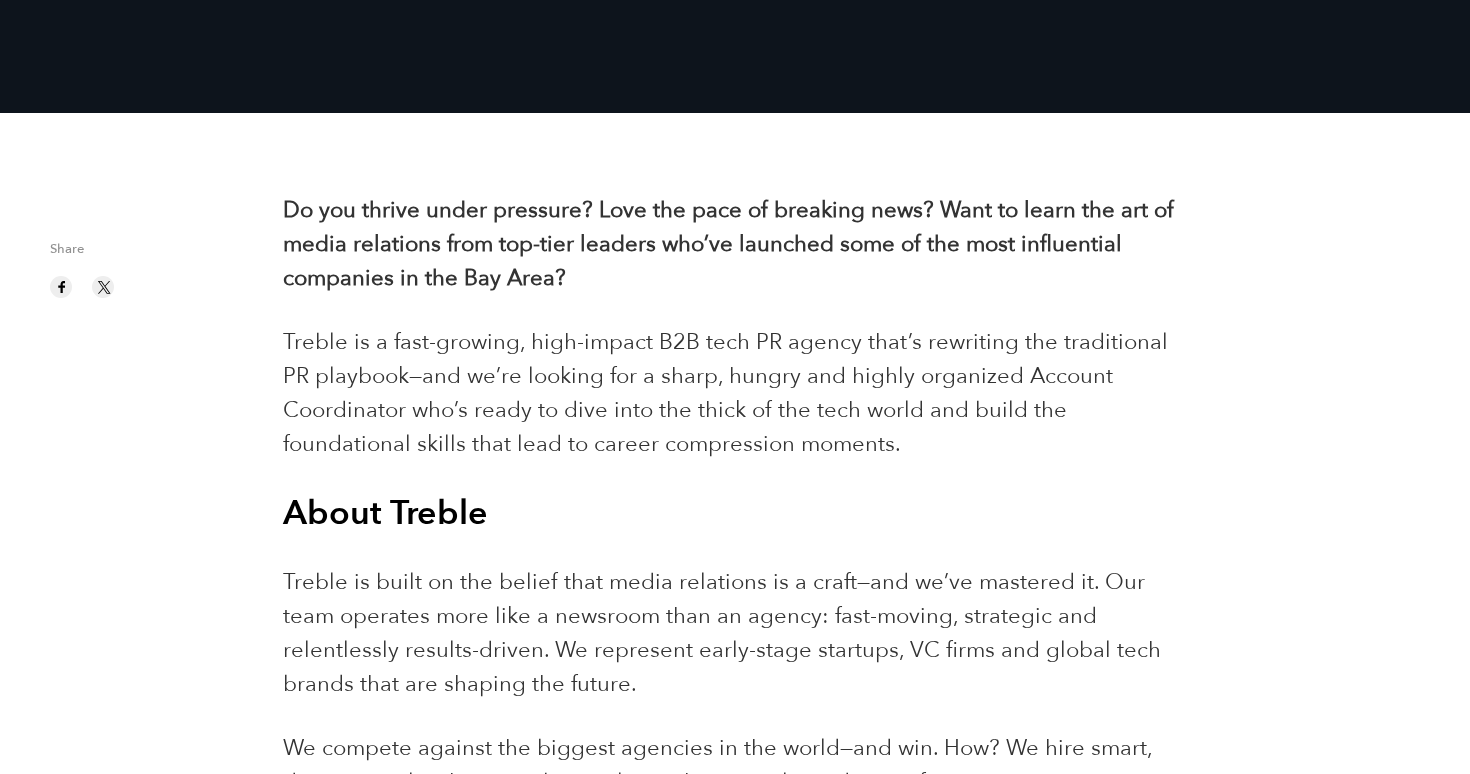 drag, startPoint x: 288, startPoint y: 328, endPoint x: 829, endPoint y: 390, distance: 544.5411 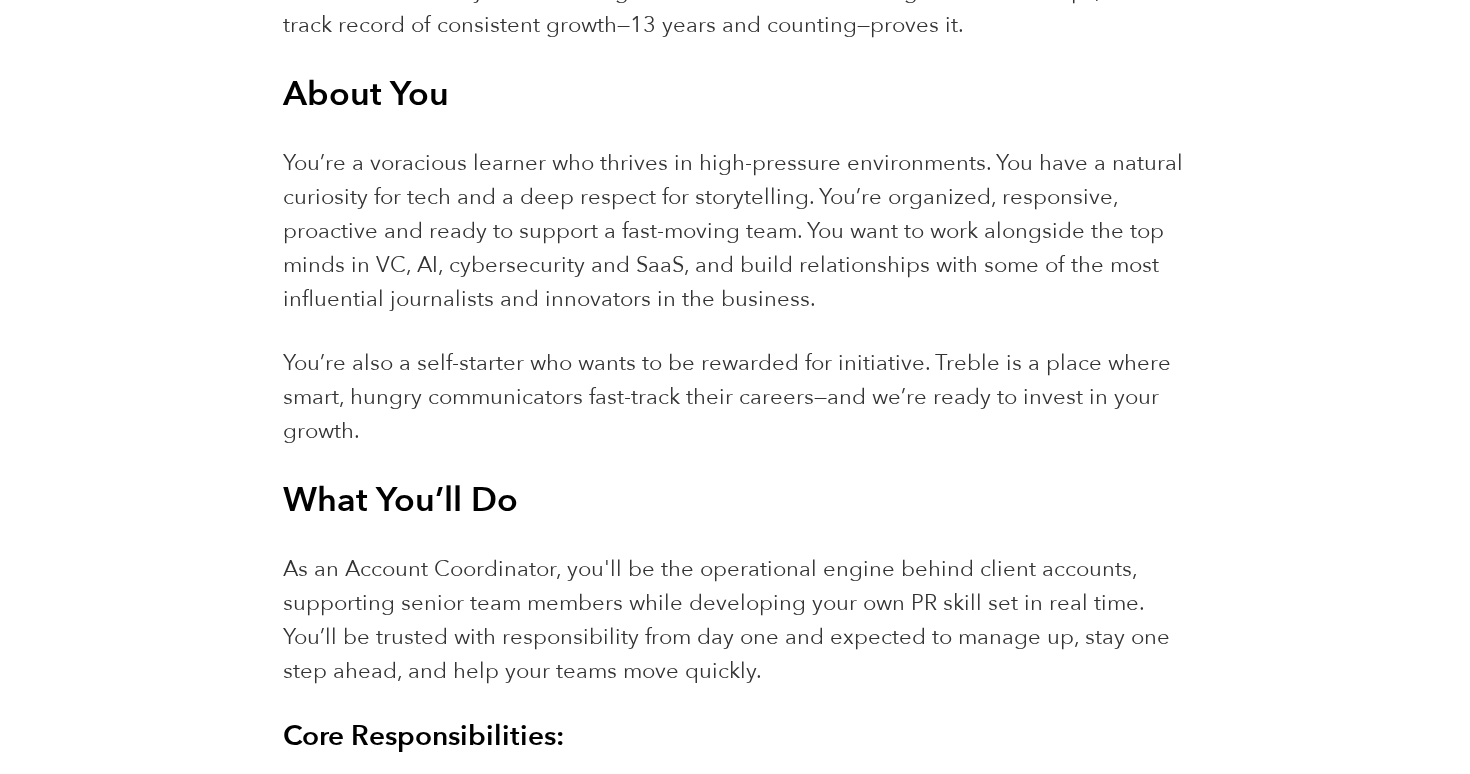 scroll, scrollTop: 1307, scrollLeft: 0, axis: vertical 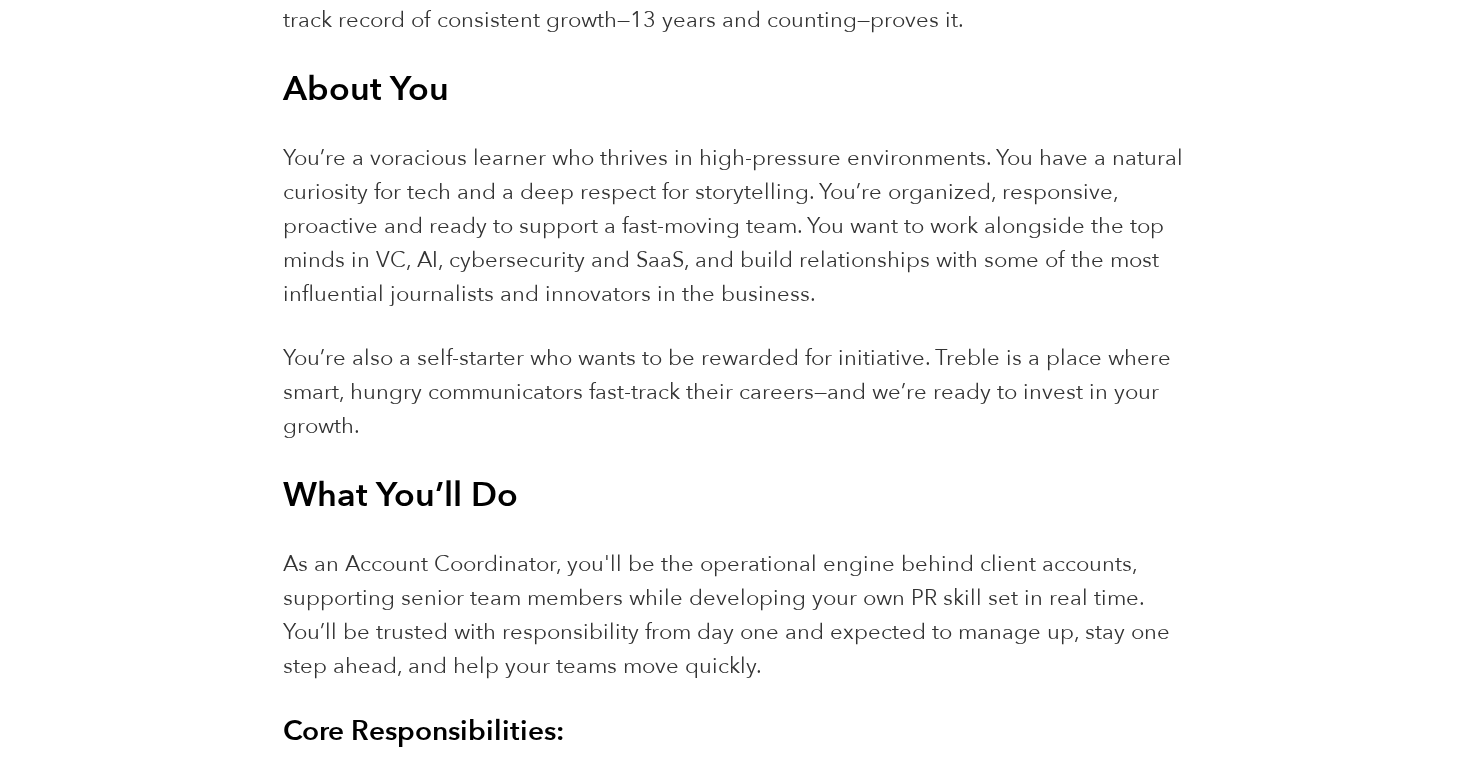 click on "You’re a voracious learner who thrives in high-pressure environments. You have a natural curiosity for tech and a deep respect for storytelling. You’re organized, responsive, proactive and ready to support a fast-moving team. You want to work alongside the top minds in VC, AI, cybersecurity and SaaS, and build relationships with some of the most influential journalists and innovators in the business." at bounding box center [733, 226] 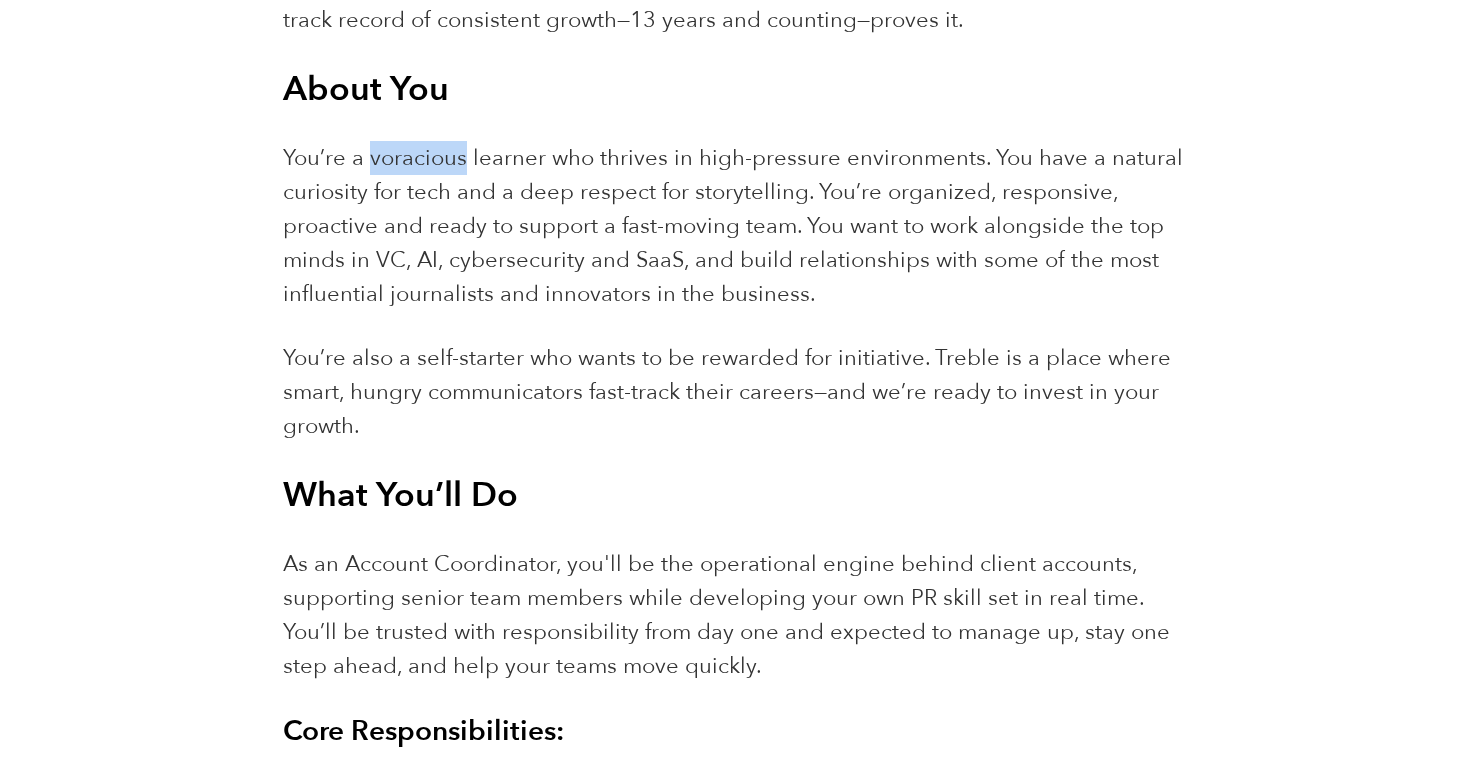 click on "You’re a voracious learner who thrives in high-pressure environments. You have a natural curiosity for tech and a deep respect for storytelling. You’re organized, responsive, proactive and ready to support a fast-moving team. You want to work alongside the top minds in VC, AI, cybersecurity and SaaS, and build relationships with some of the most influential journalists and innovators in the business." at bounding box center (733, 226) 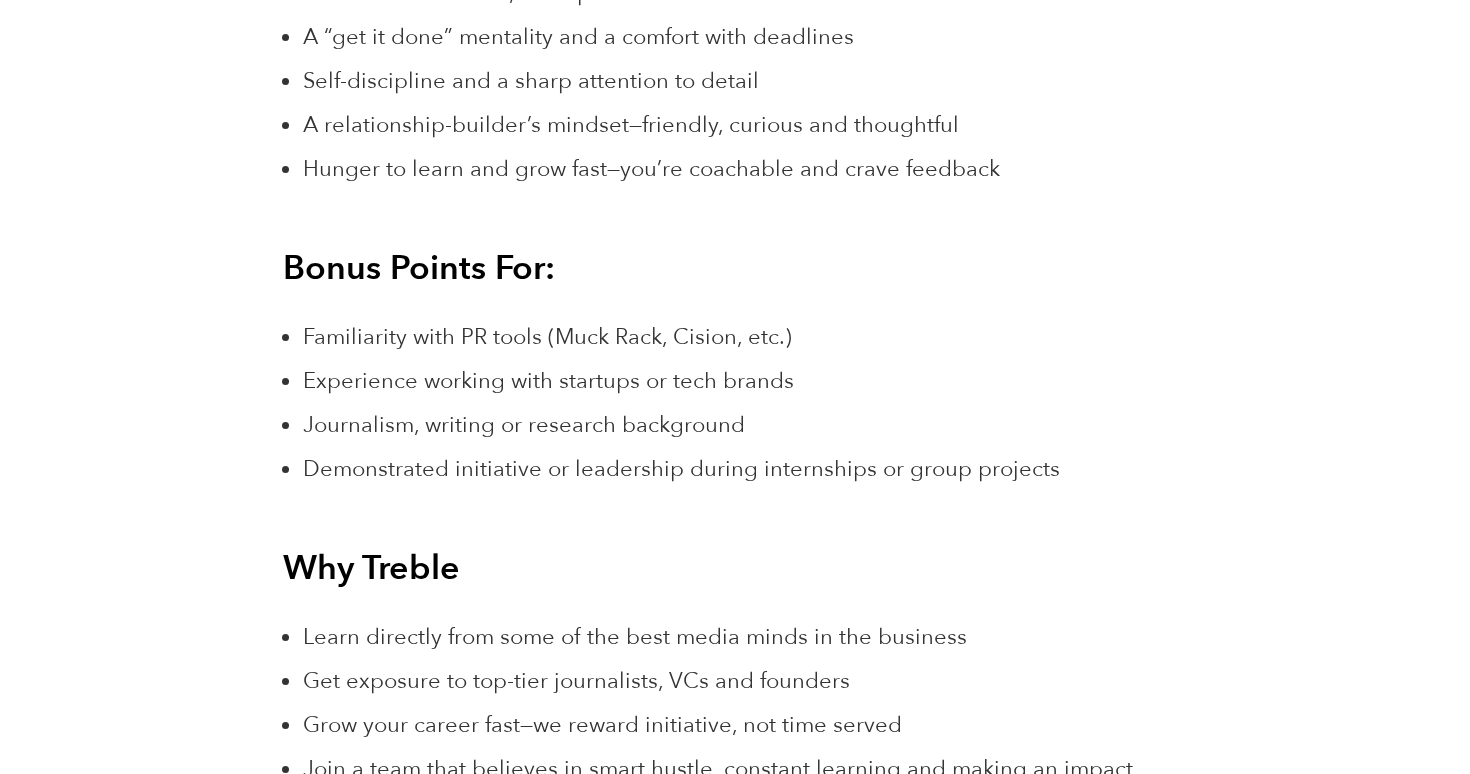 scroll, scrollTop: 2706, scrollLeft: 0, axis: vertical 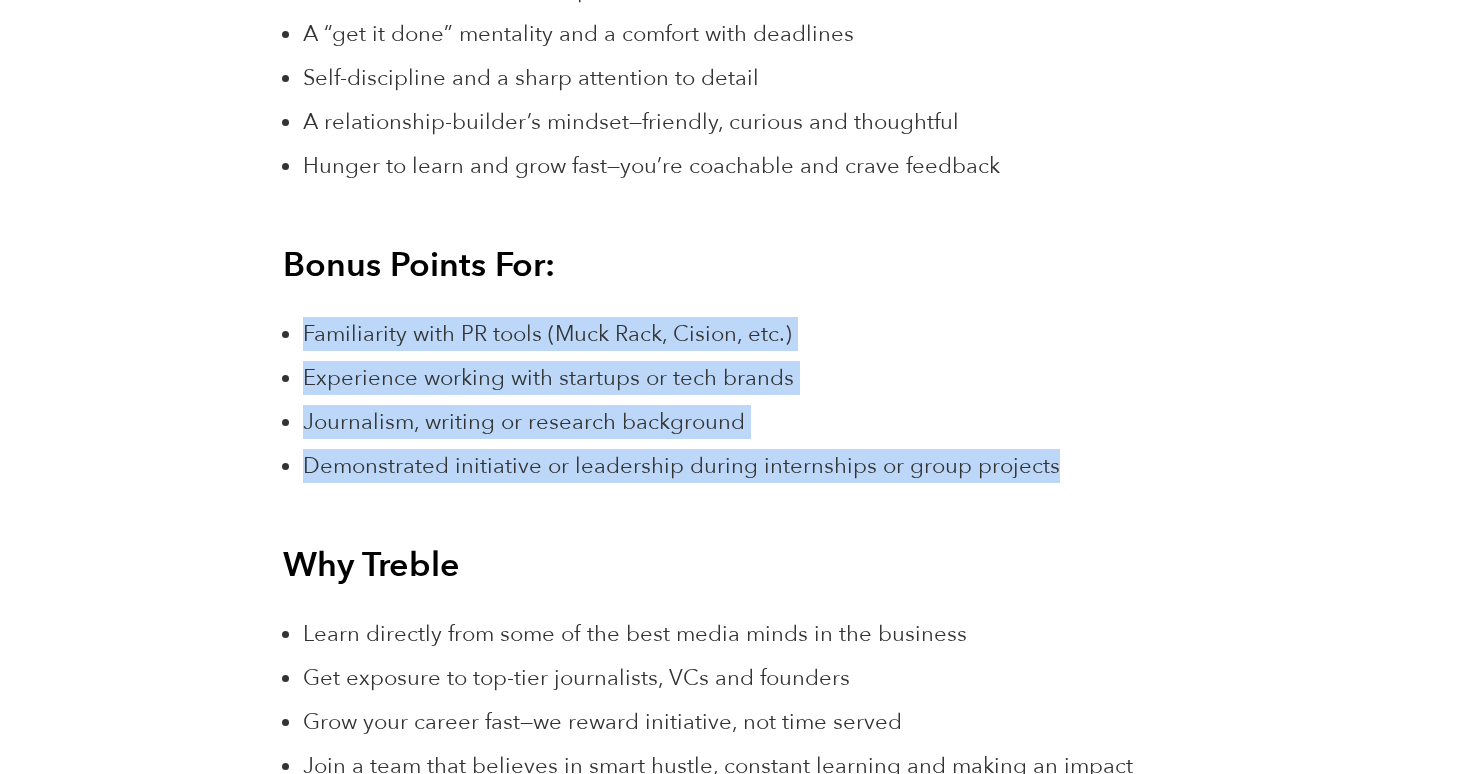 drag, startPoint x: 299, startPoint y: 329, endPoint x: 1095, endPoint y: 480, distance: 810.1957 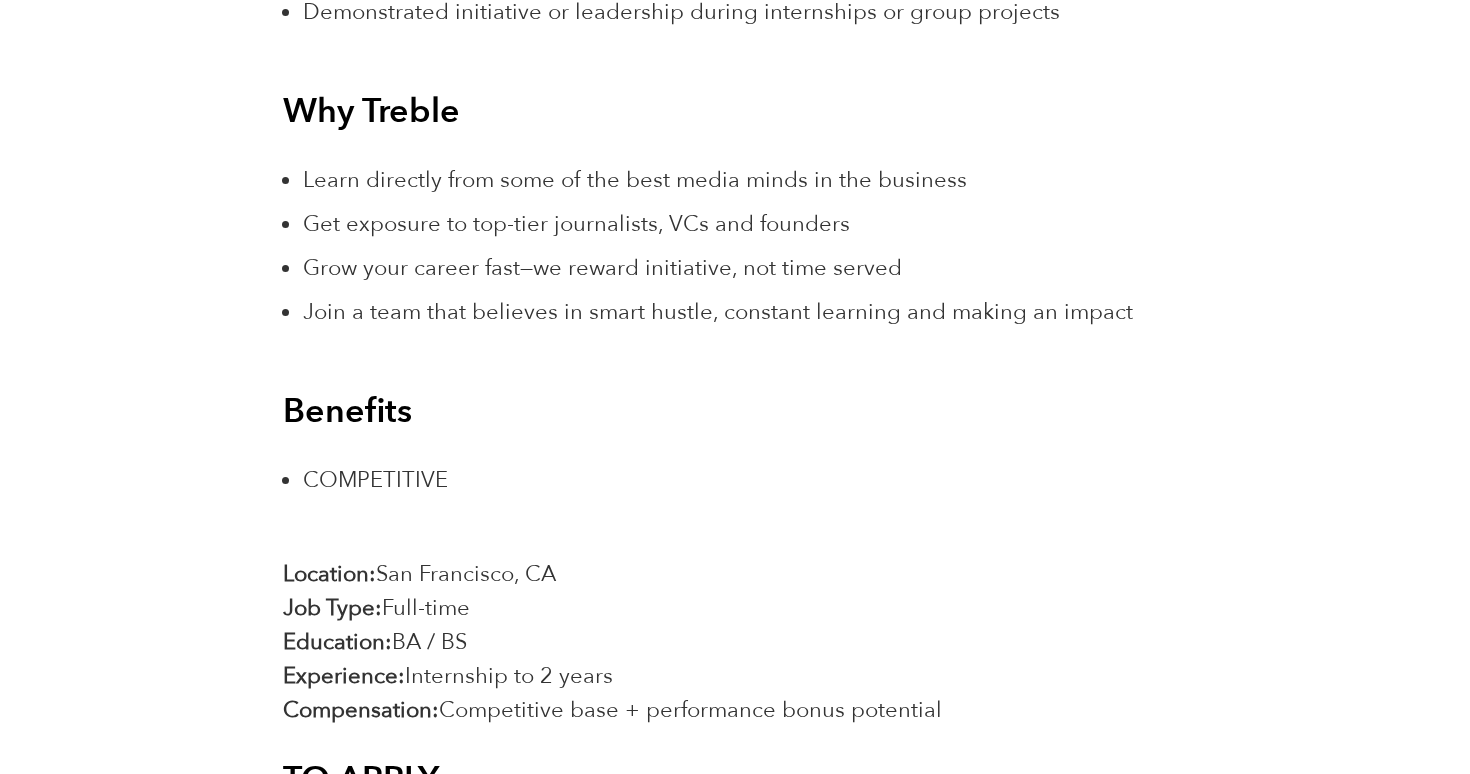 scroll, scrollTop: 3161, scrollLeft: 0, axis: vertical 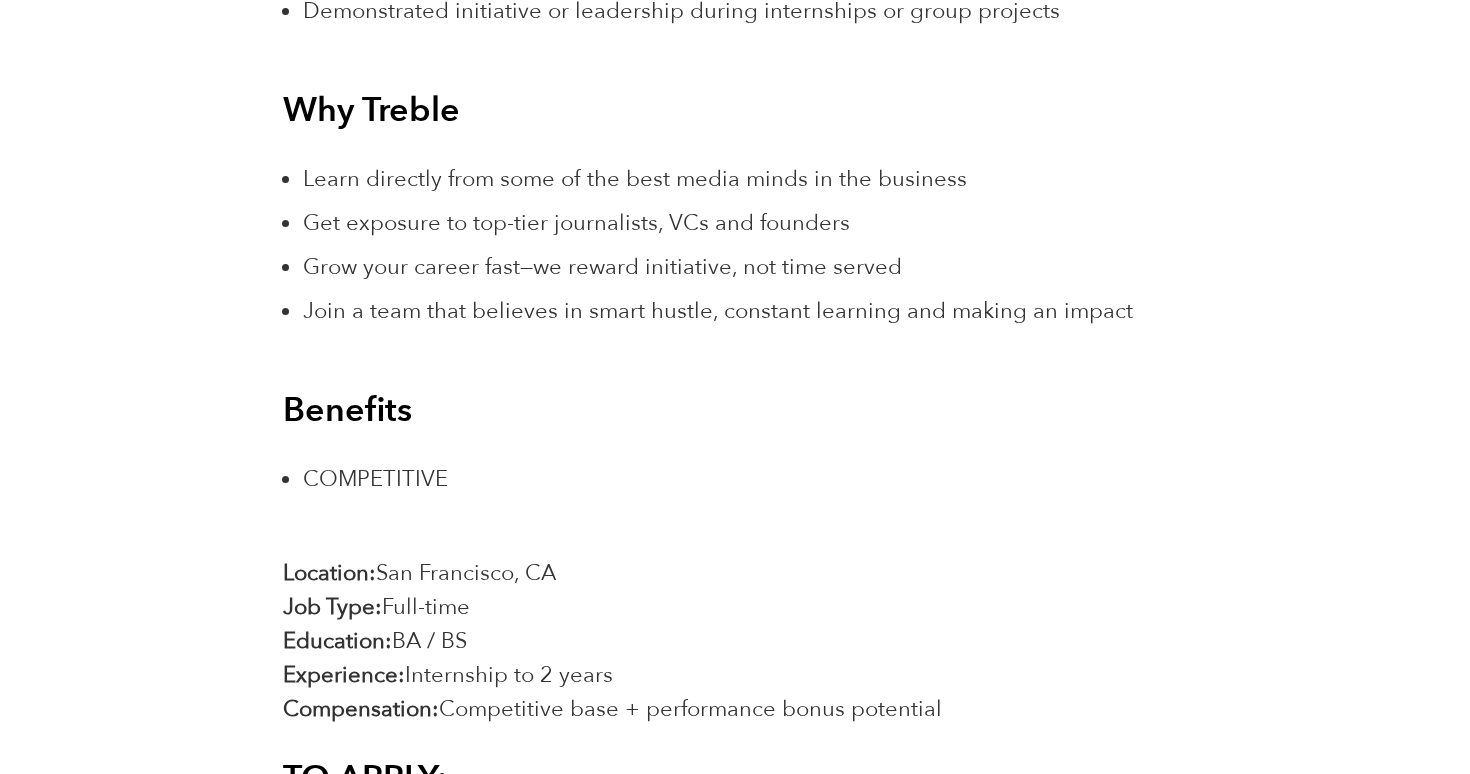 click on "COMPETITIVE" at bounding box center [375, 479] 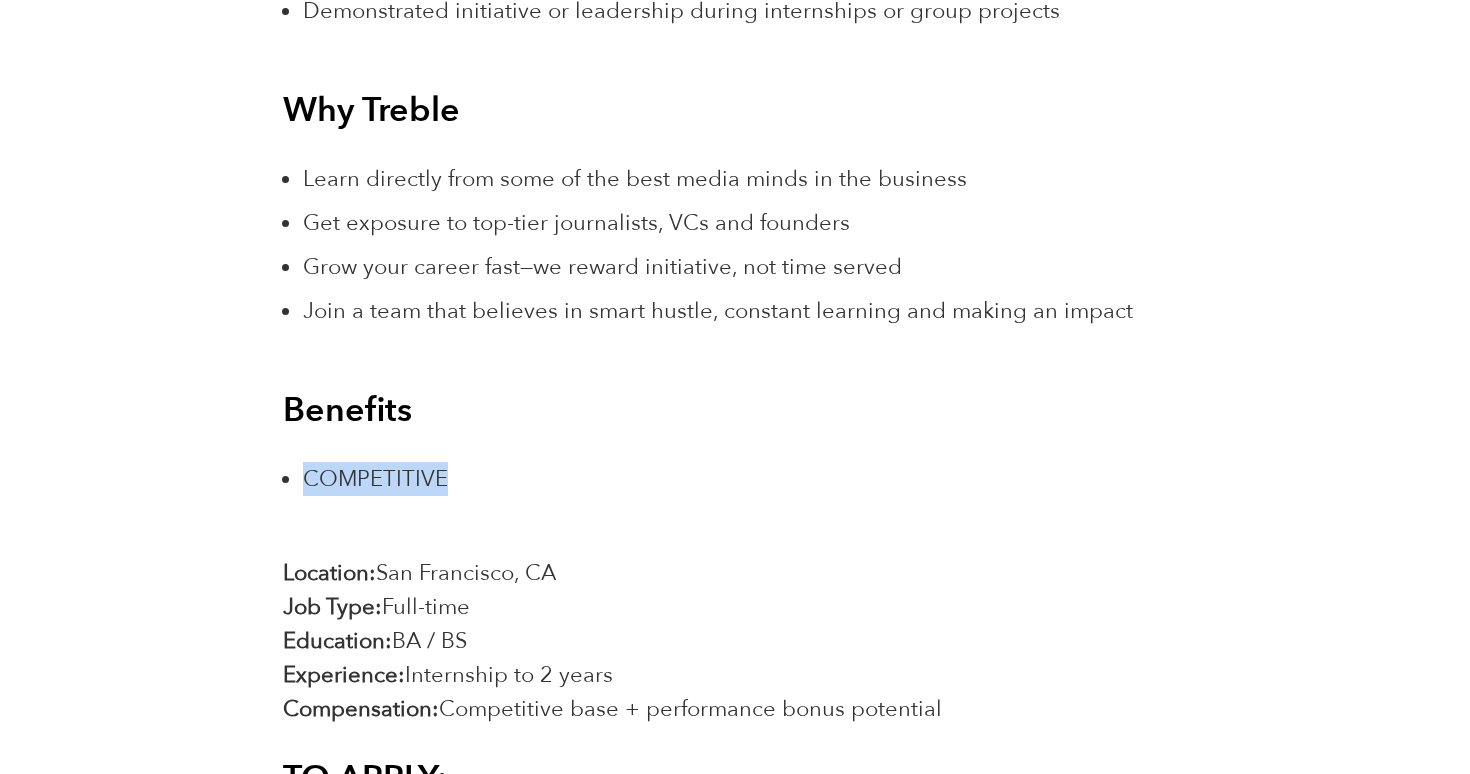click on "COMPETITIVE" at bounding box center (375, 479) 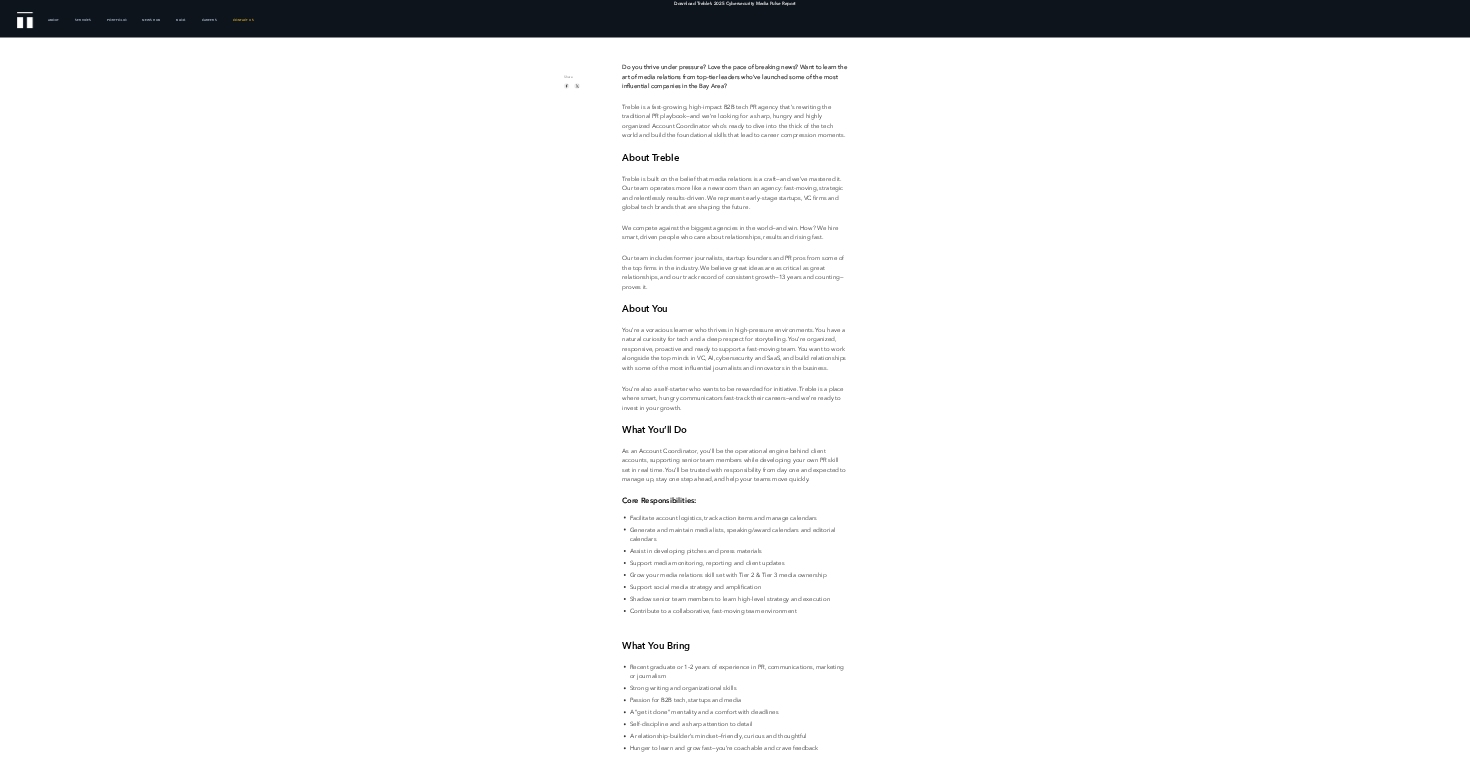 scroll, scrollTop: 0, scrollLeft: 0, axis: both 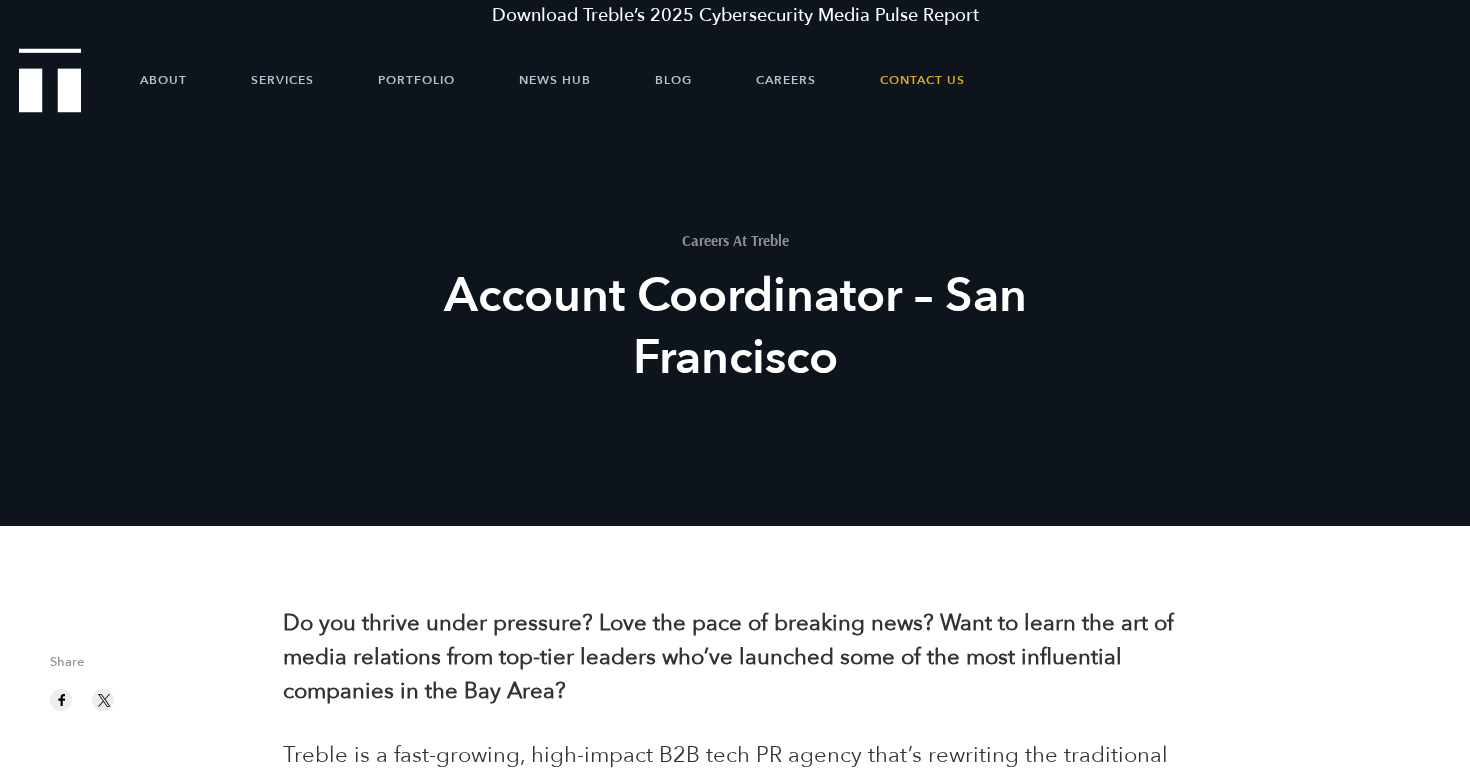 click on "Do you thrive under pressure? Love the pace of breaking news? Want to learn the art of media relations from top-tier leaders who’ve launched some of the most influential companies in the Bay Area?" at bounding box center [734, 657] 